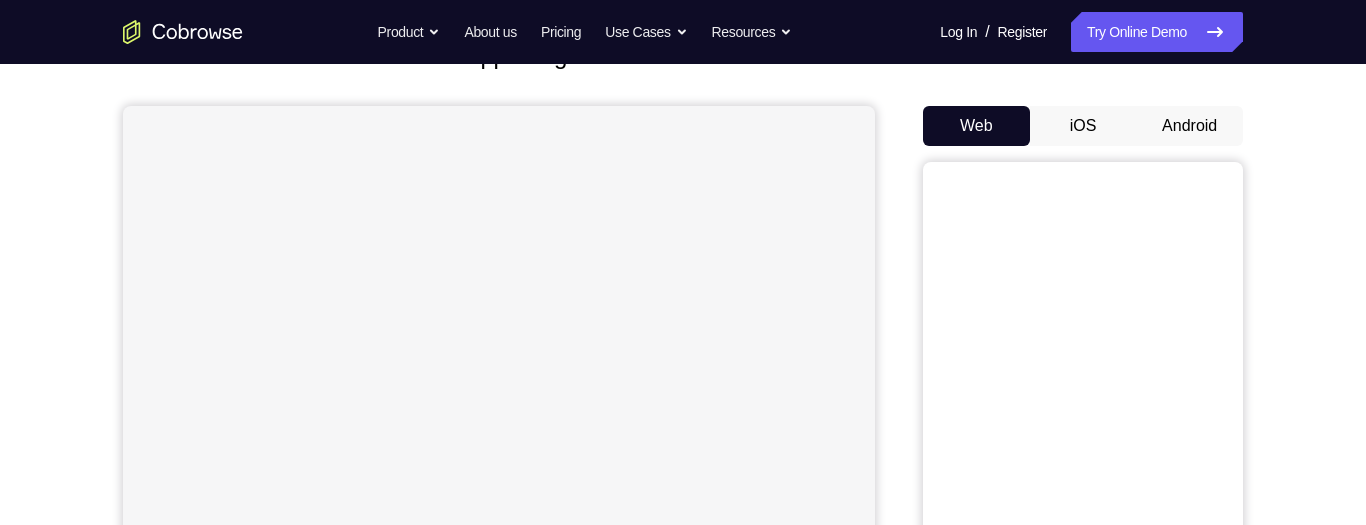scroll, scrollTop: 155, scrollLeft: 0, axis: vertical 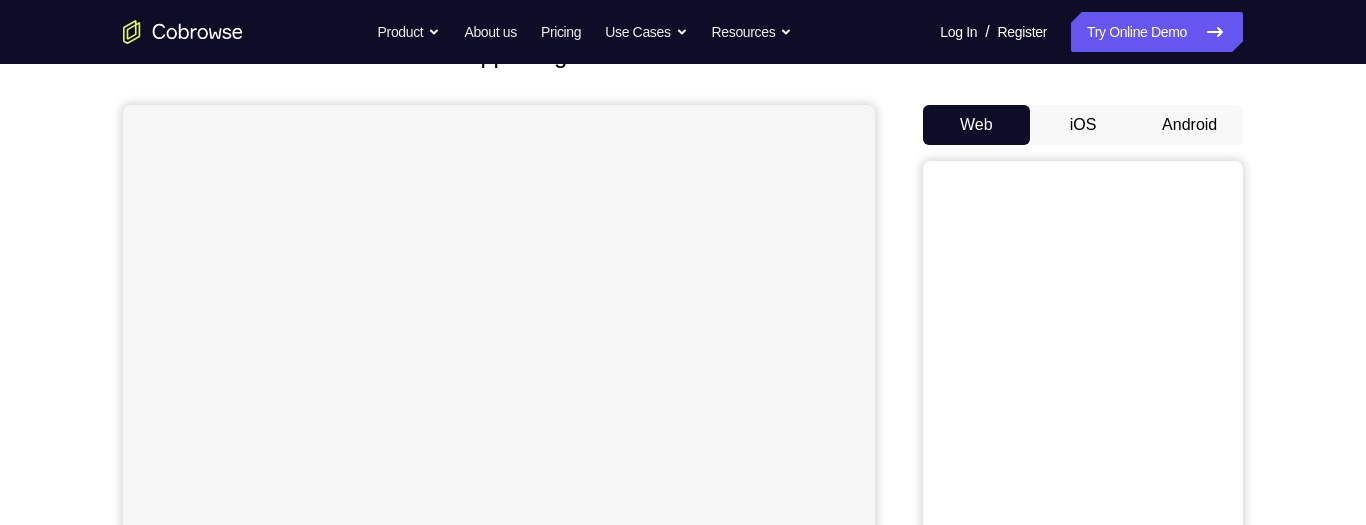 click on "iOS" at bounding box center [1083, 125] 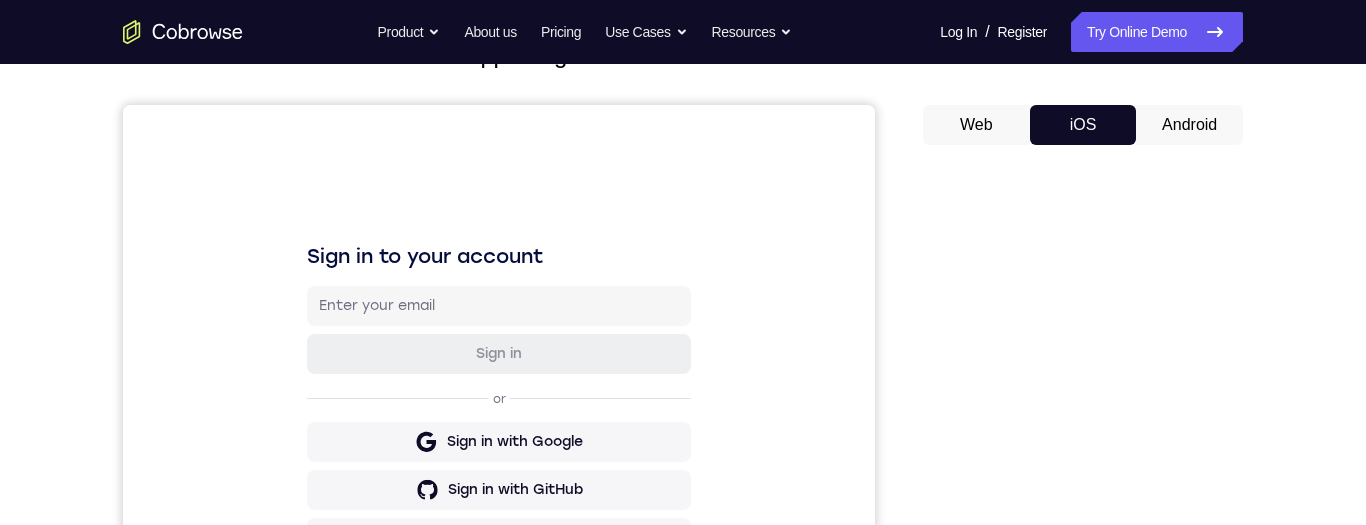 scroll, scrollTop: 194, scrollLeft: 0, axis: vertical 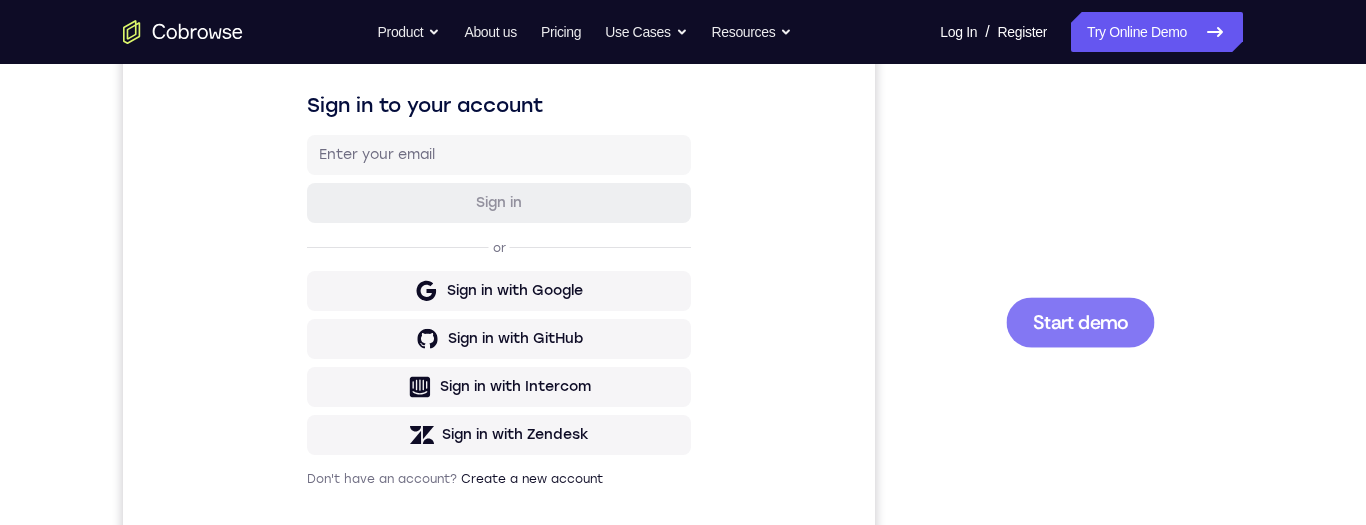 click at bounding box center (1080, 322) 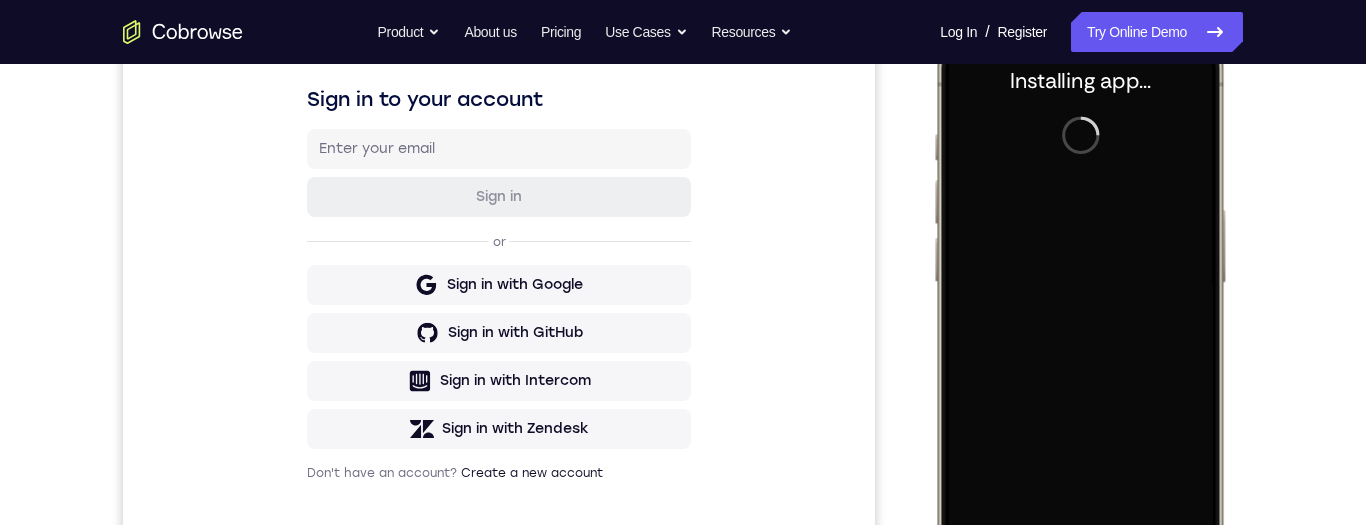 scroll, scrollTop: 279, scrollLeft: 0, axis: vertical 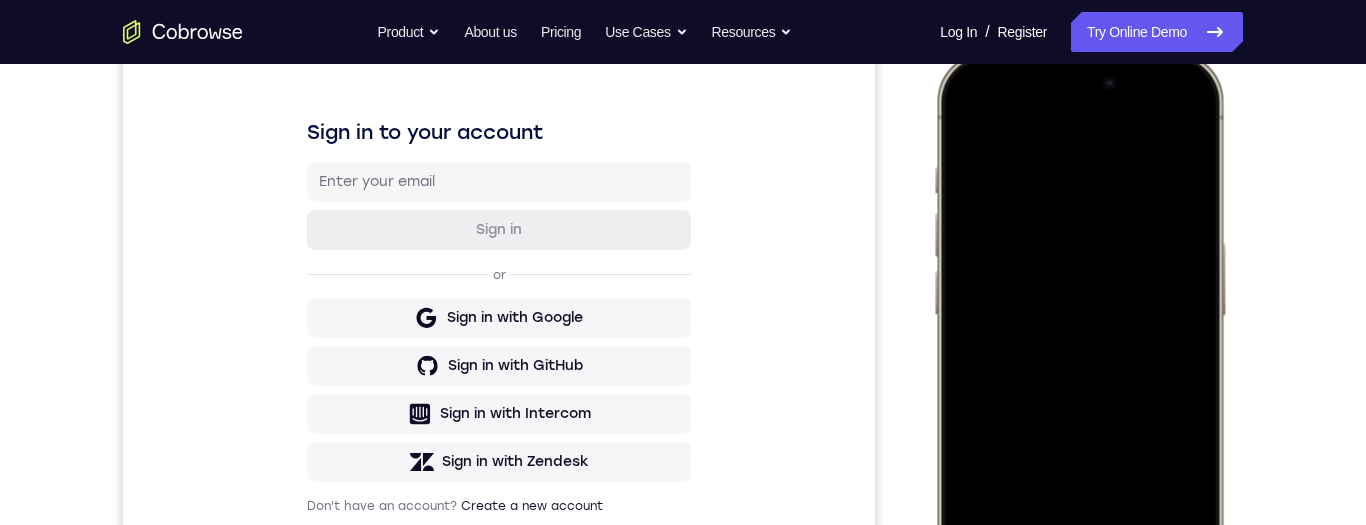 click at bounding box center [1079, 348] 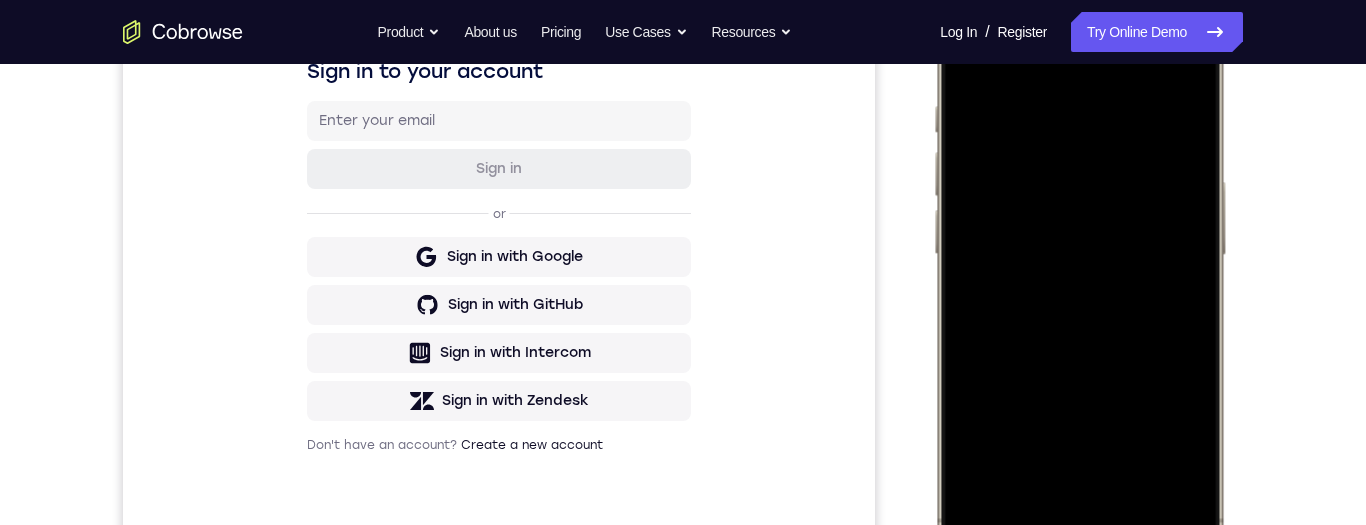scroll, scrollTop: 440, scrollLeft: 0, axis: vertical 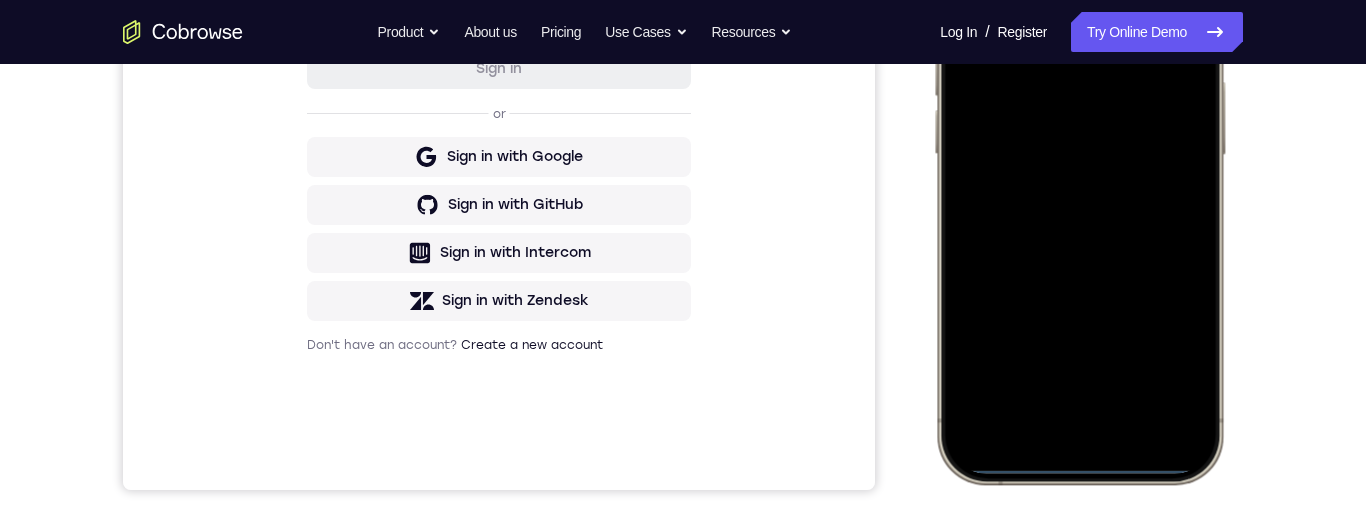 click at bounding box center (1079, 187) 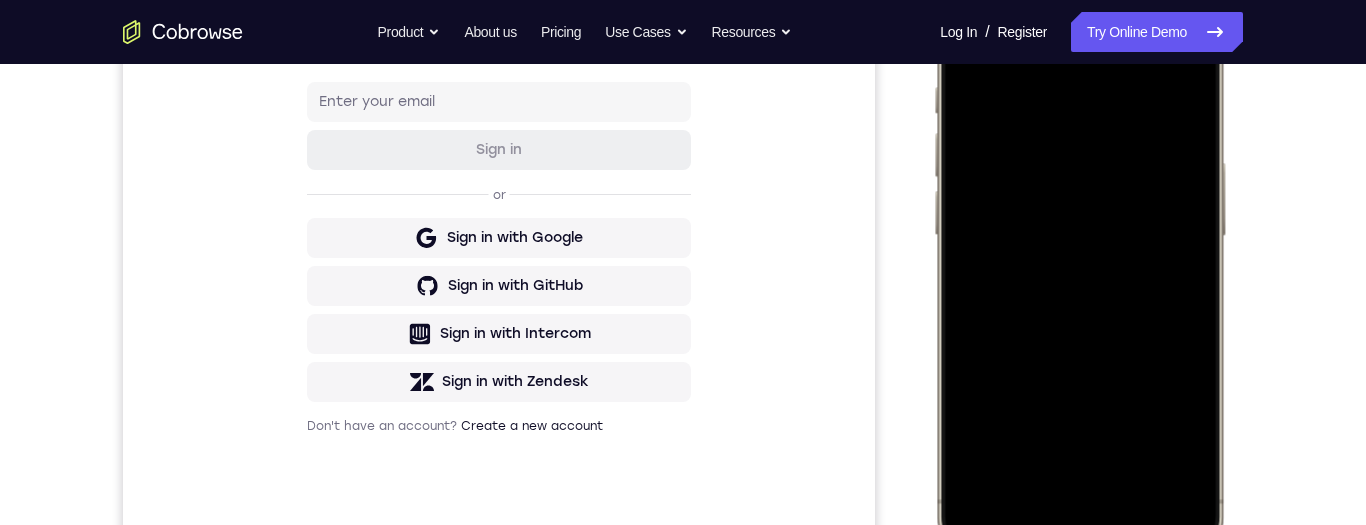 click at bounding box center [1079, 268] 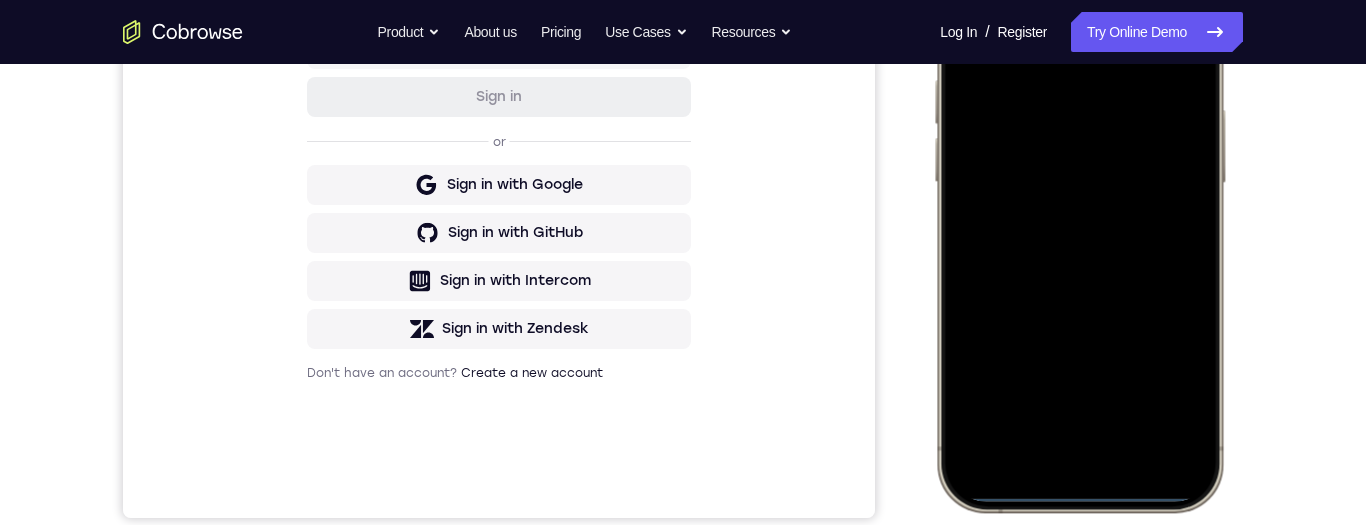 scroll, scrollTop: 418, scrollLeft: 0, axis: vertical 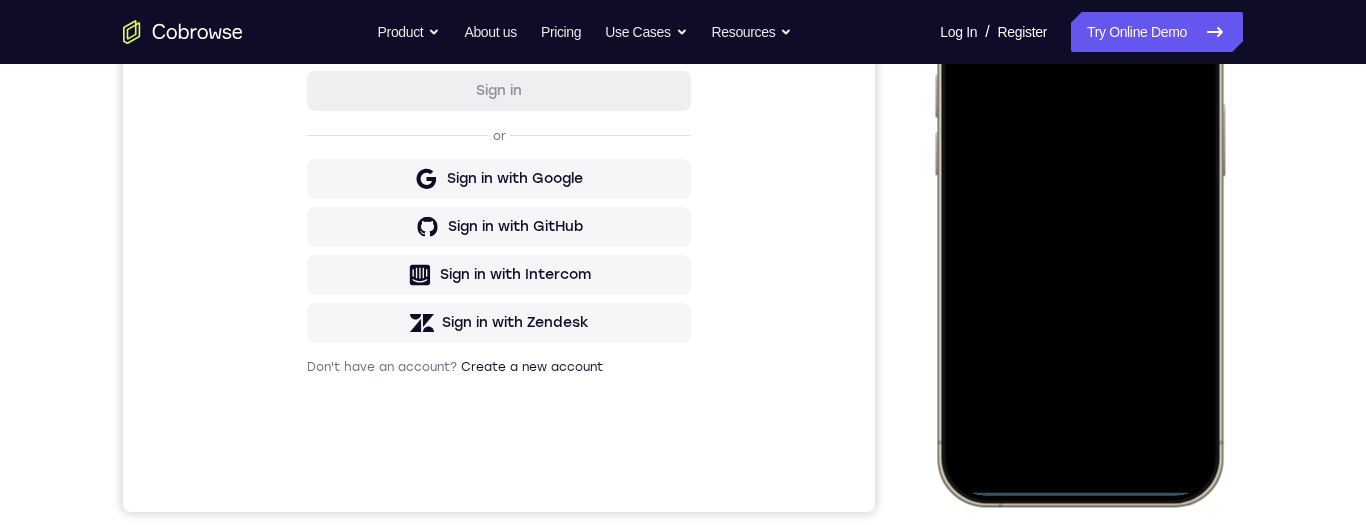 click at bounding box center (1079, 209) 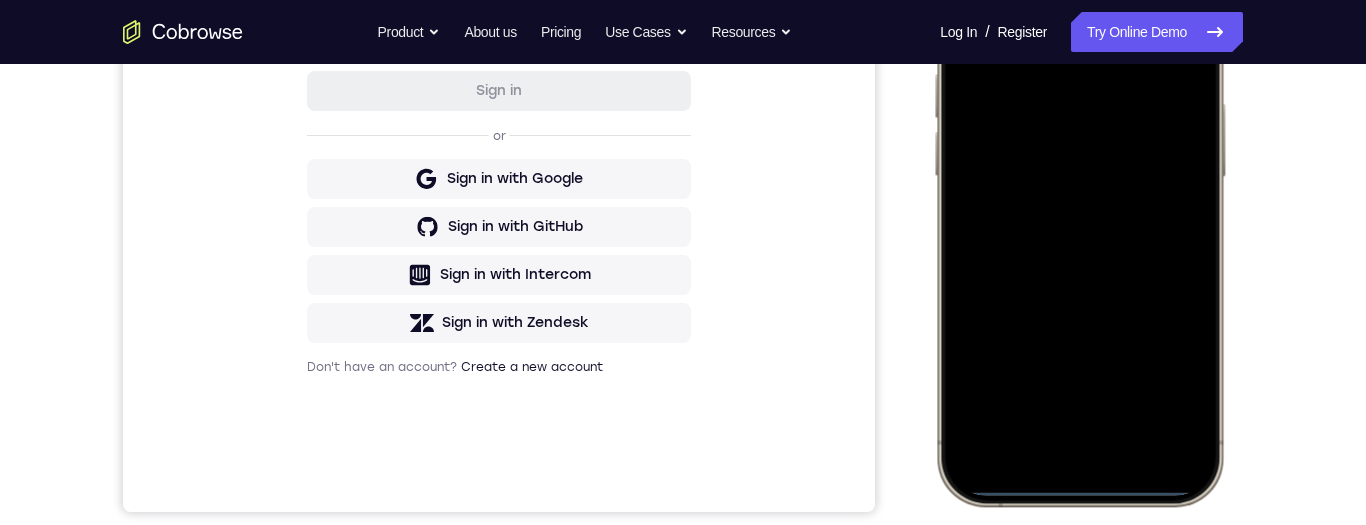 click at bounding box center [1079, 209] 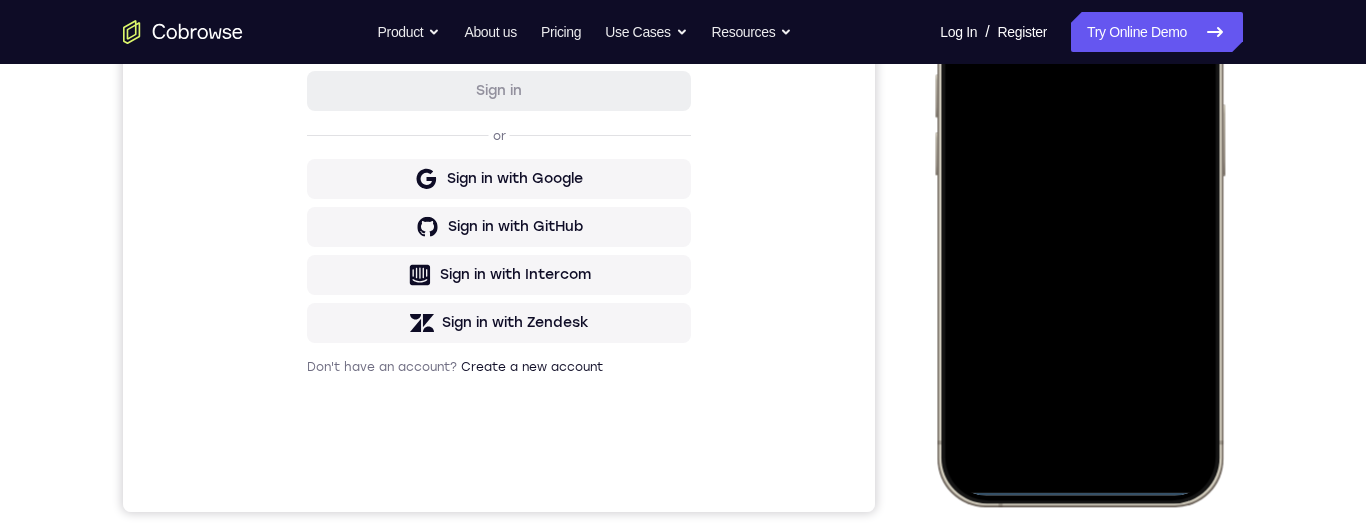 click at bounding box center [1079, 209] 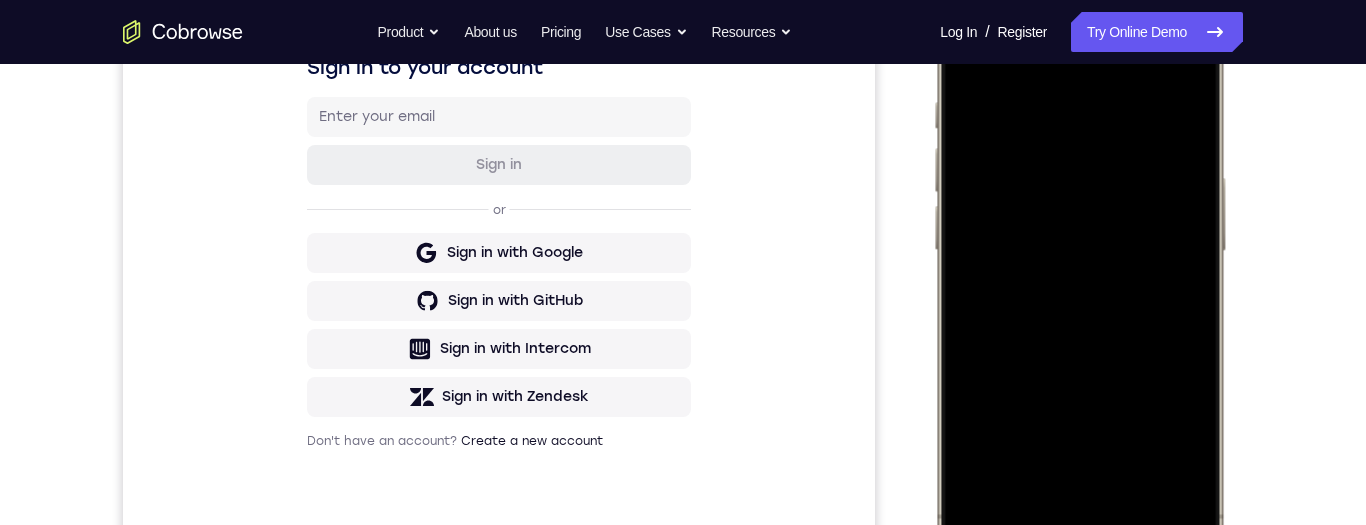 scroll, scrollTop: 323, scrollLeft: 0, axis: vertical 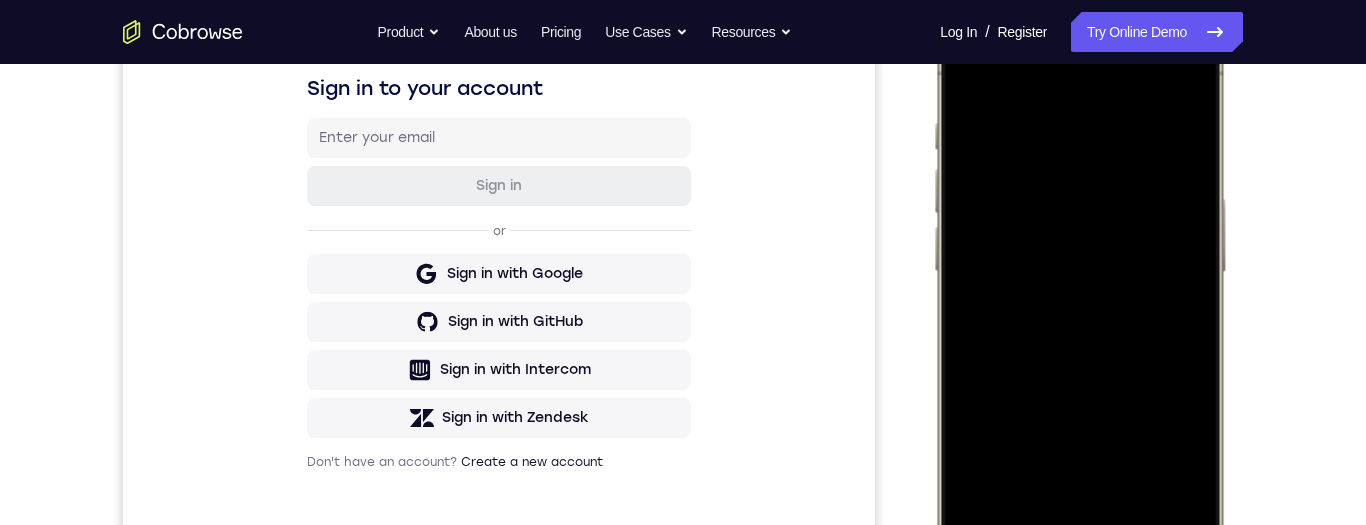 click at bounding box center [1079, 304] 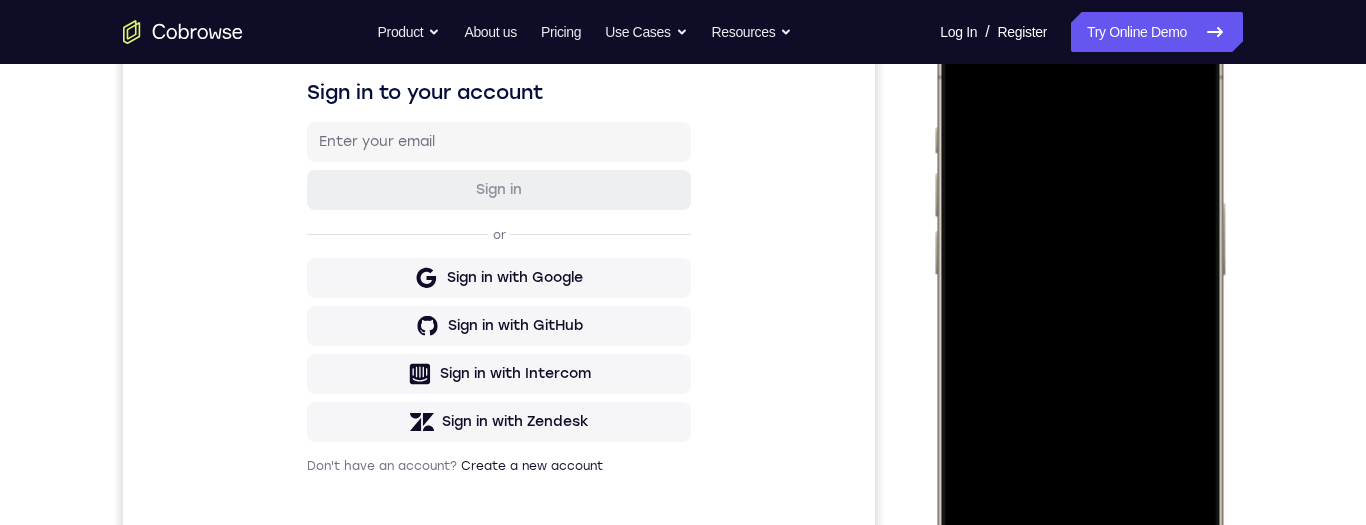 scroll, scrollTop: 322, scrollLeft: 0, axis: vertical 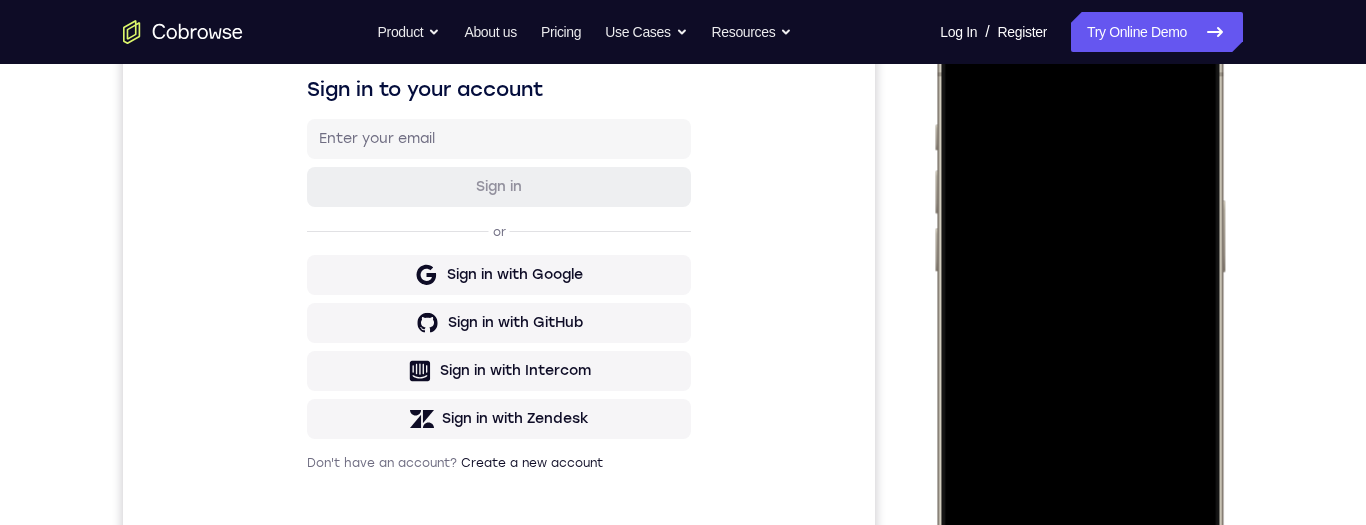 click at bounding box center [1079, 305] 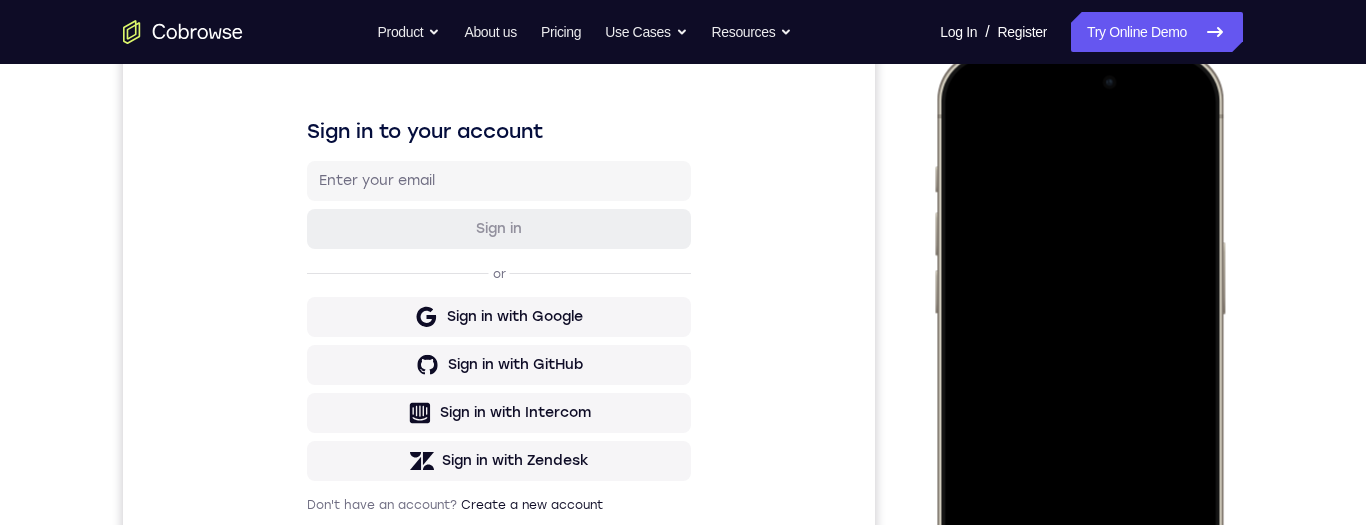 click at bounding box center (1079, 347) 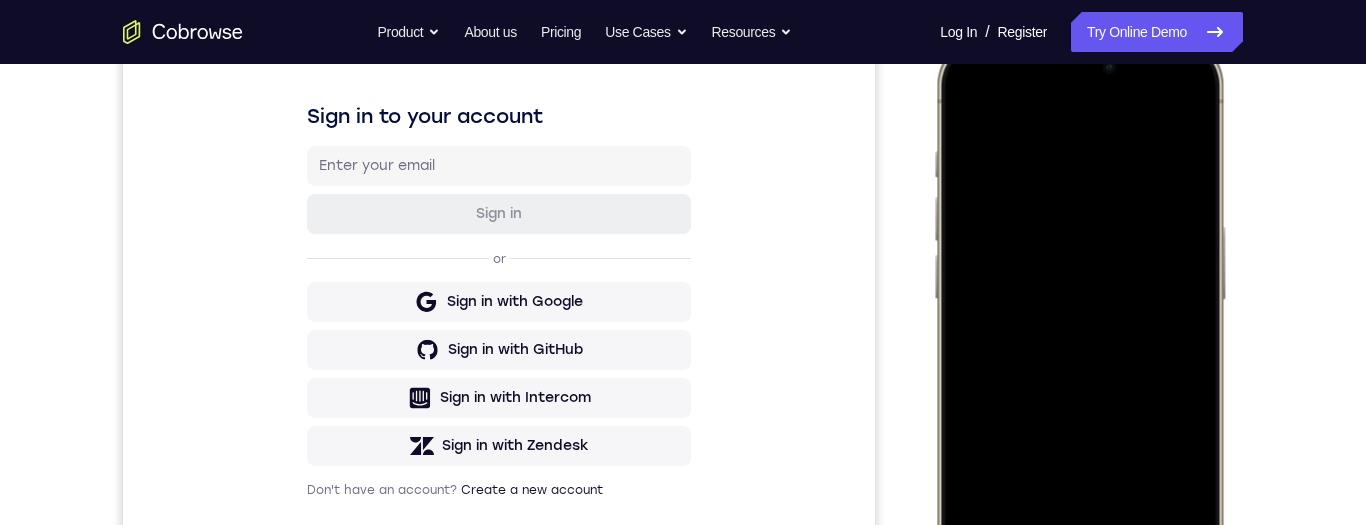 click at bounding box center [1079, 332] 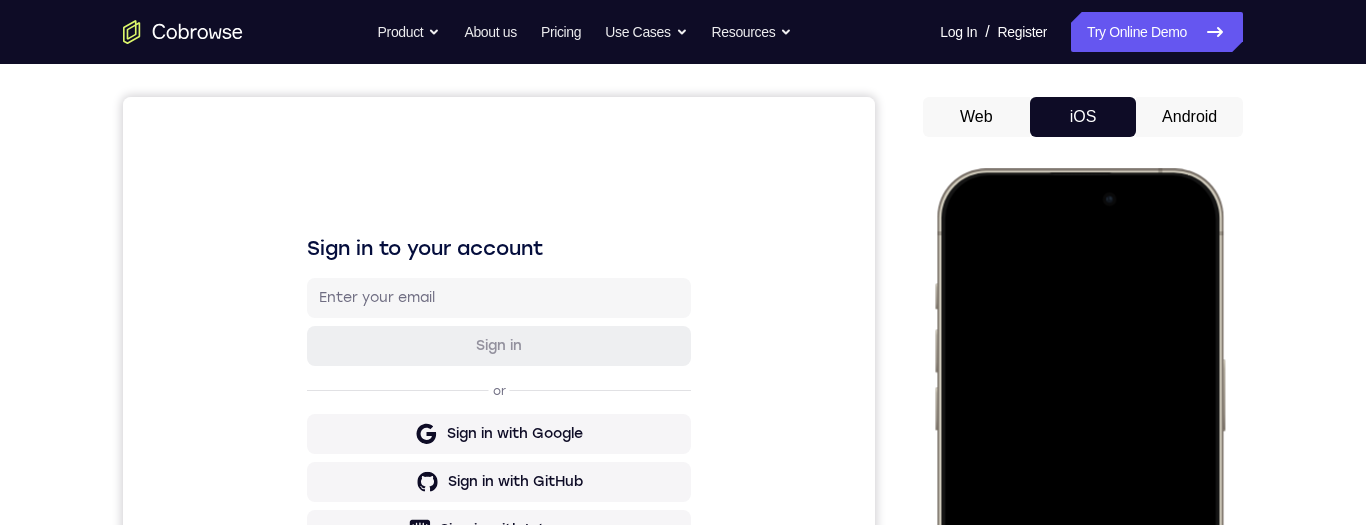 drag, startPoint x: 1189, startPoint y: 124, endPoint x: 238, endPoint y: 5, distance: 958.4164 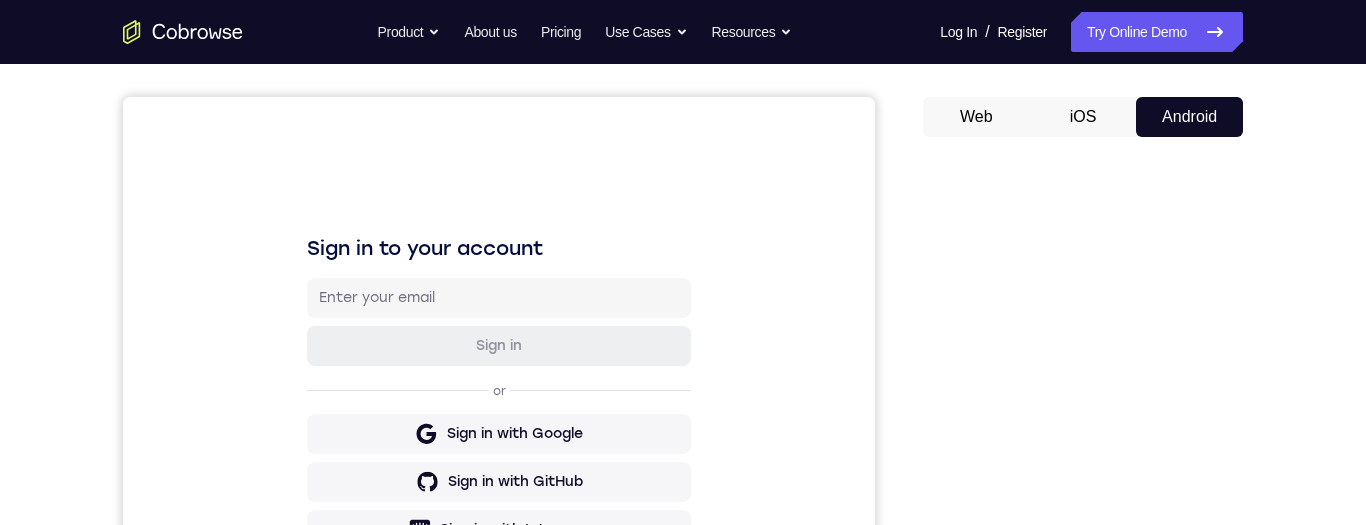 click on "iOS" at bounding box center (1083, 117) 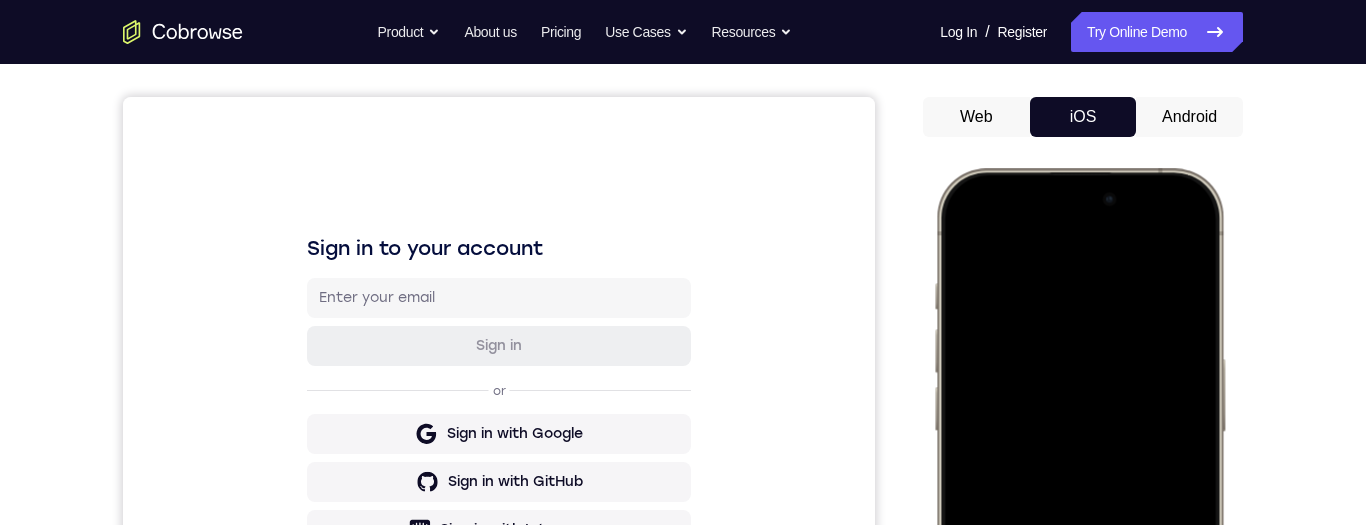 scroll, scrollTop: 56, scrollLeft: 0, axis: vertical 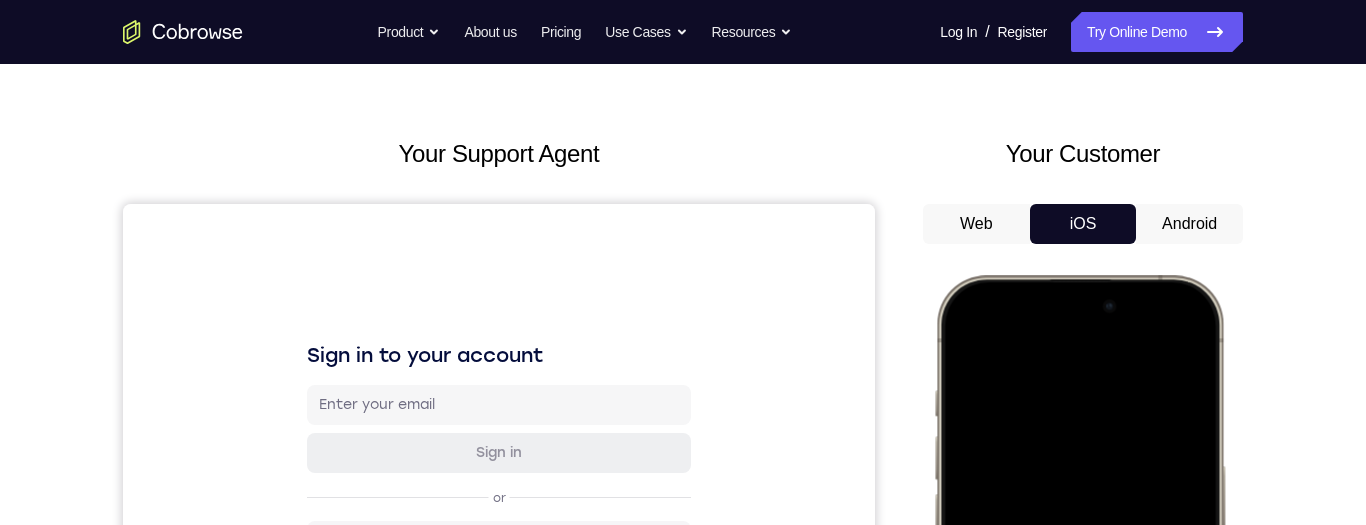 click on "Android" at bounding box center [1189, 224] 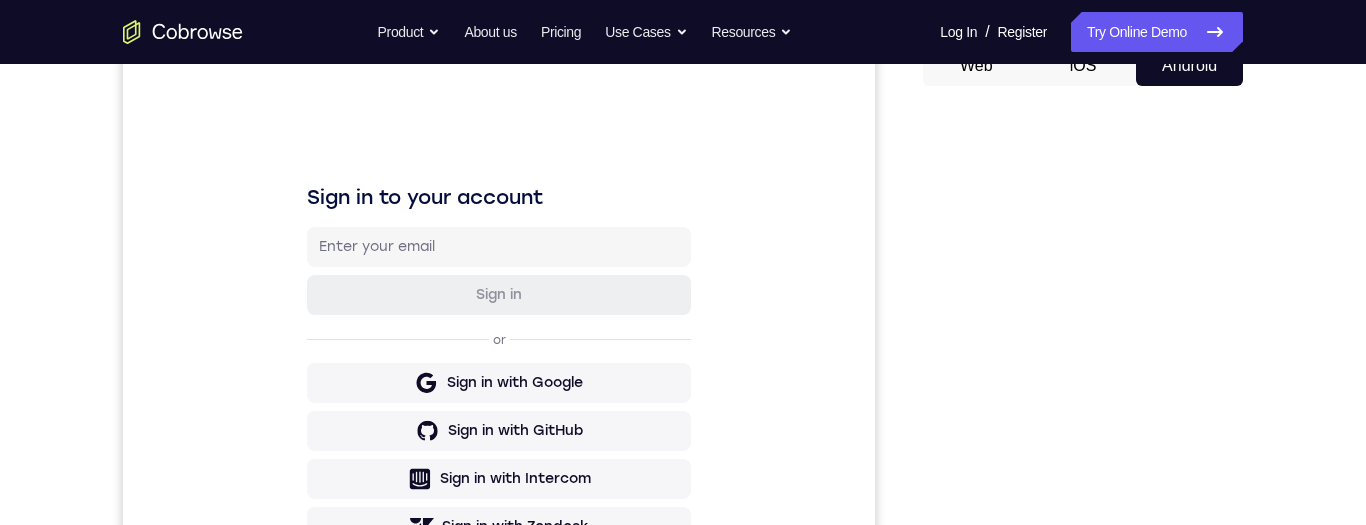 scroll, scrollTop: 319, scrollLeft: 0, axis: vertical 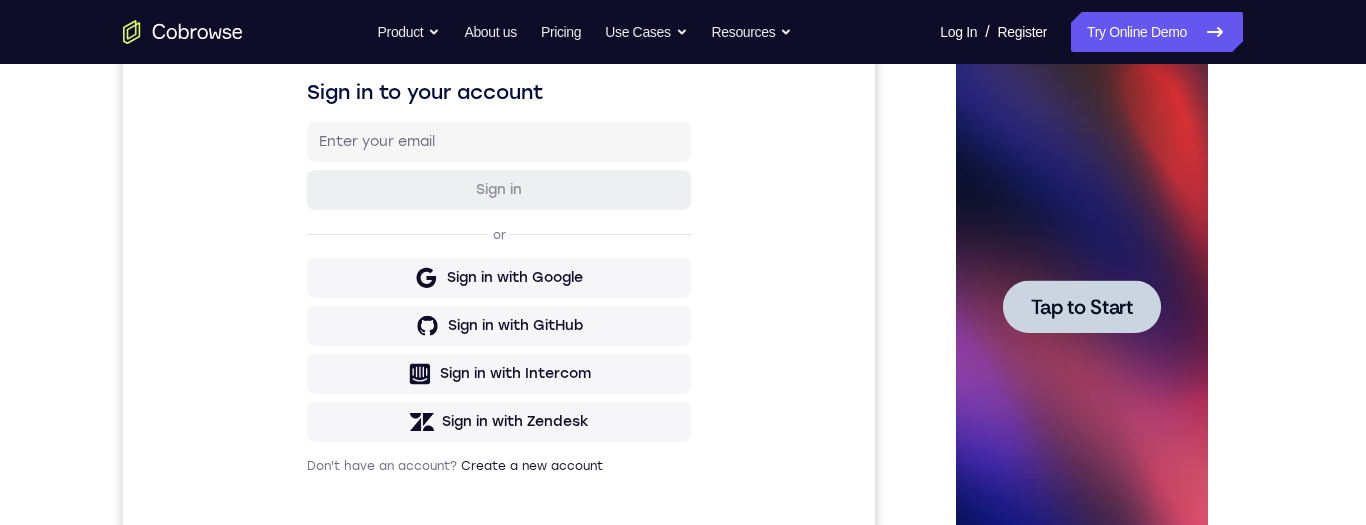 click on "Tap to Start" at bounding box center (1081, 307) 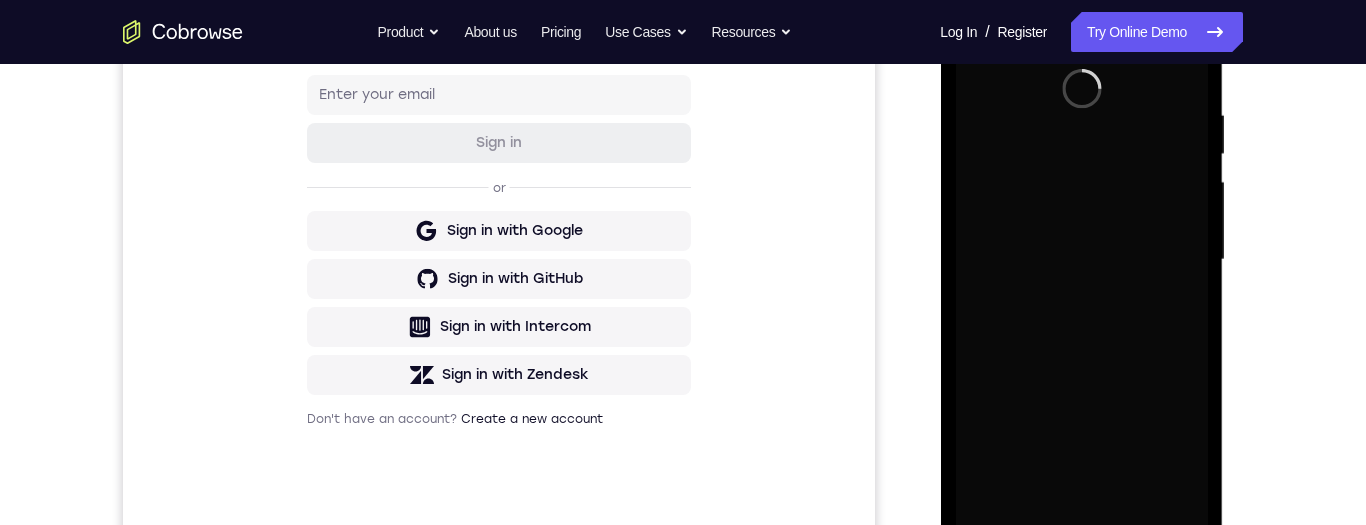 scroll, scrollTop: 399, scrollLeft: 0, axis: vertical 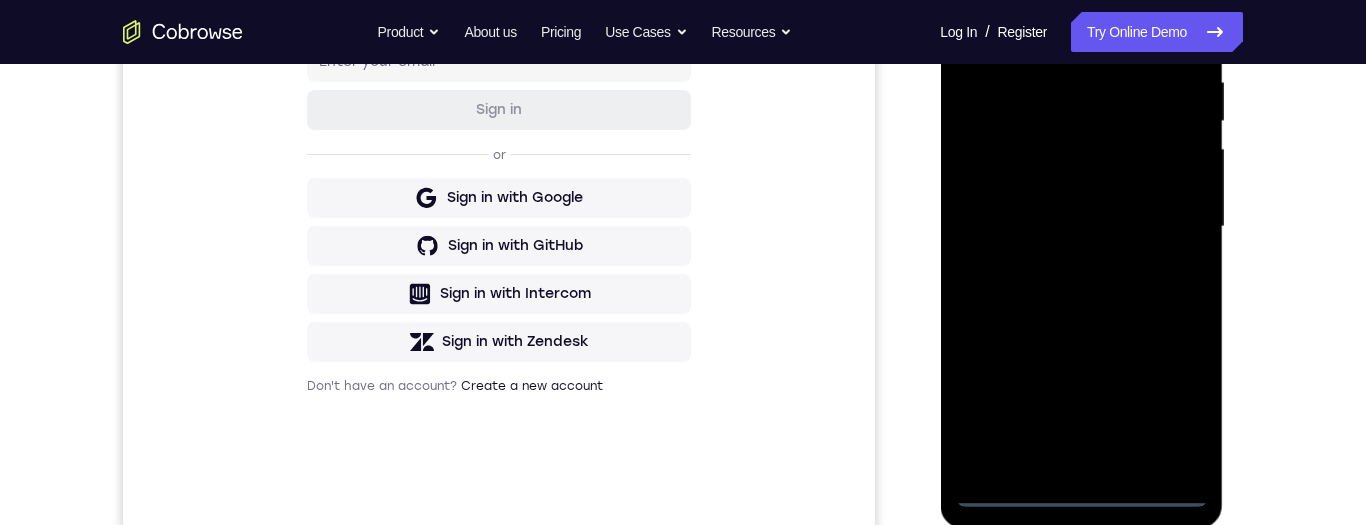 click at bounding box center (1081, 227) 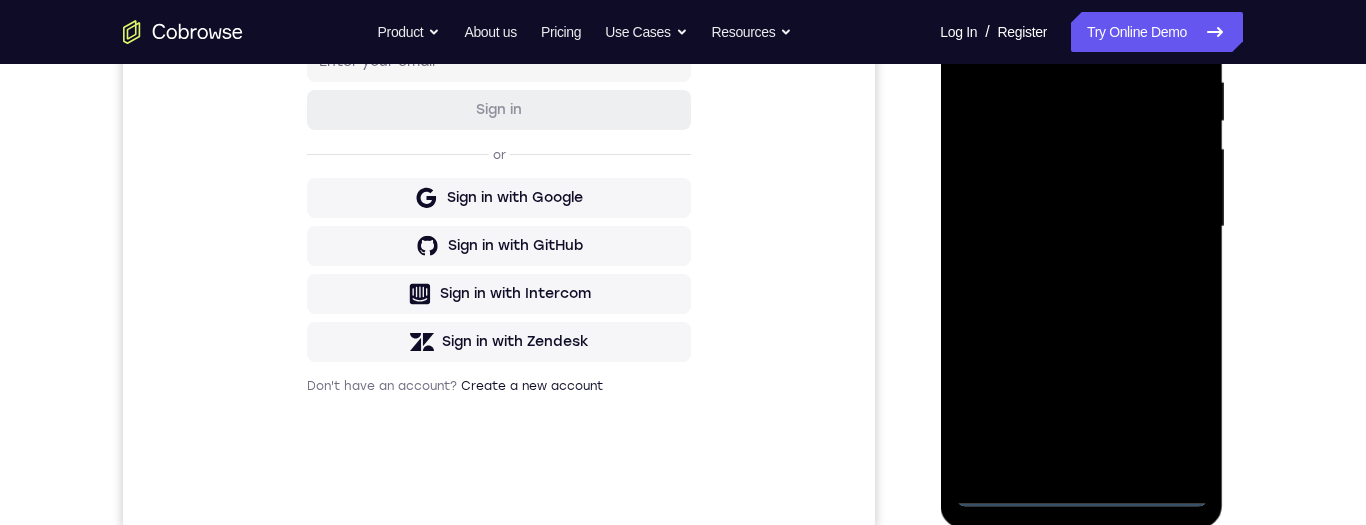 click at bounding box center [1081, 227] 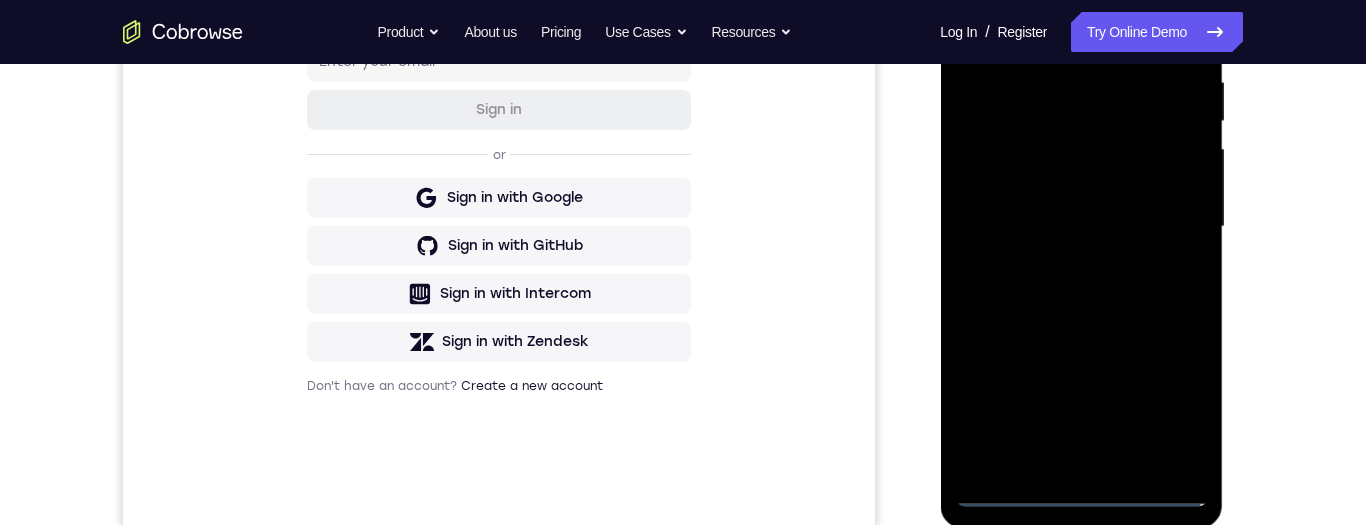 click at bounding box center [1081, 227] 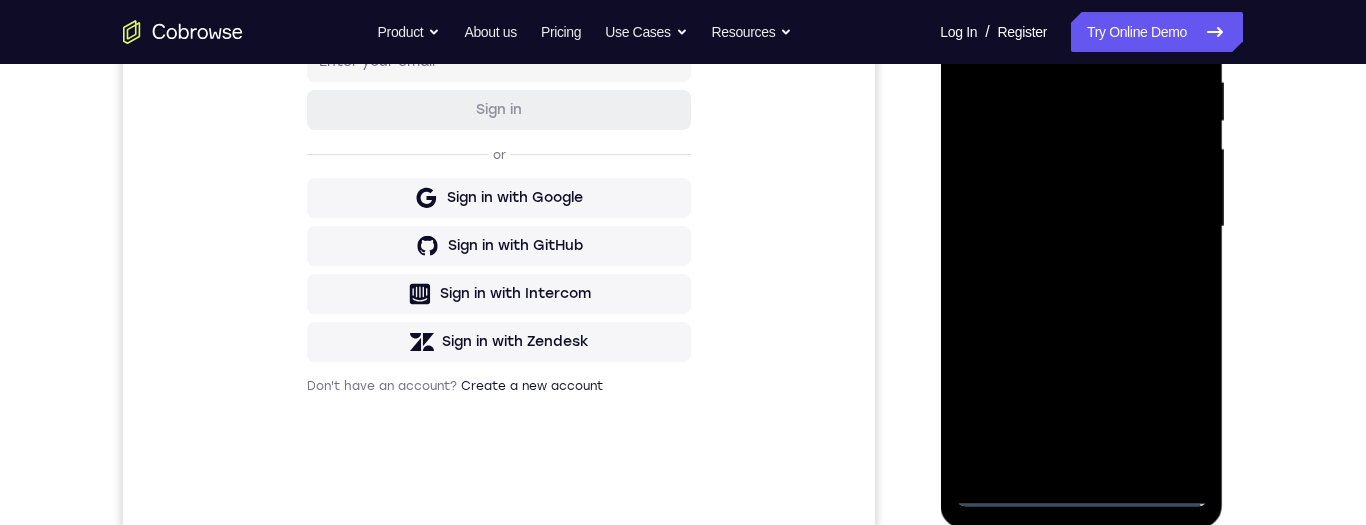 scroll, scrollTop: 249, scrollLeft: 0, axis: vertical 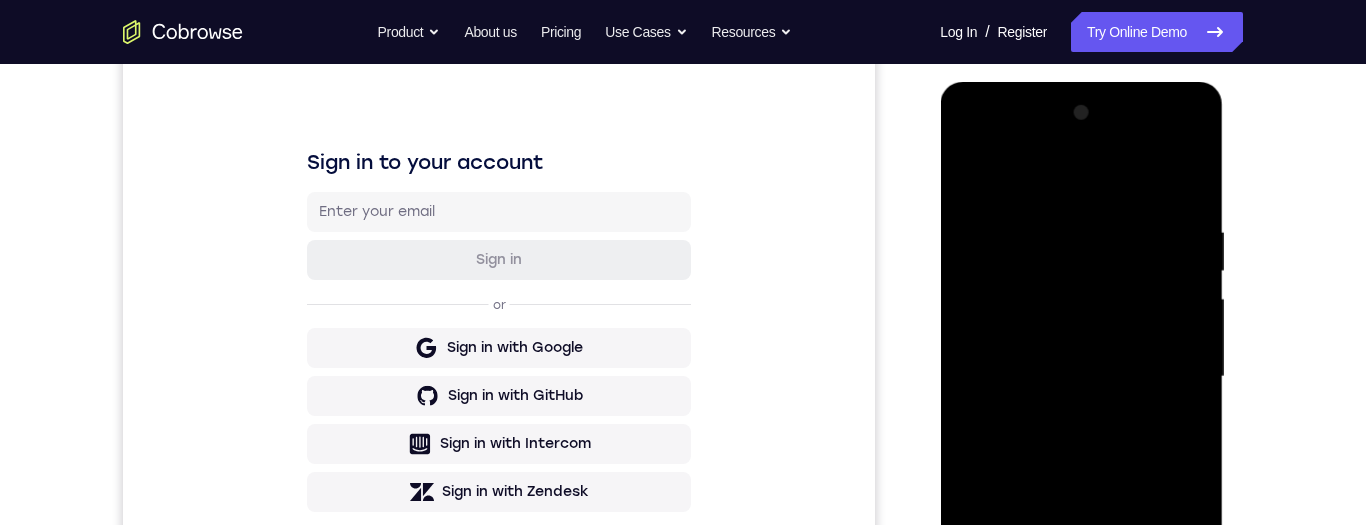 click at bounding box center [1081, 377] 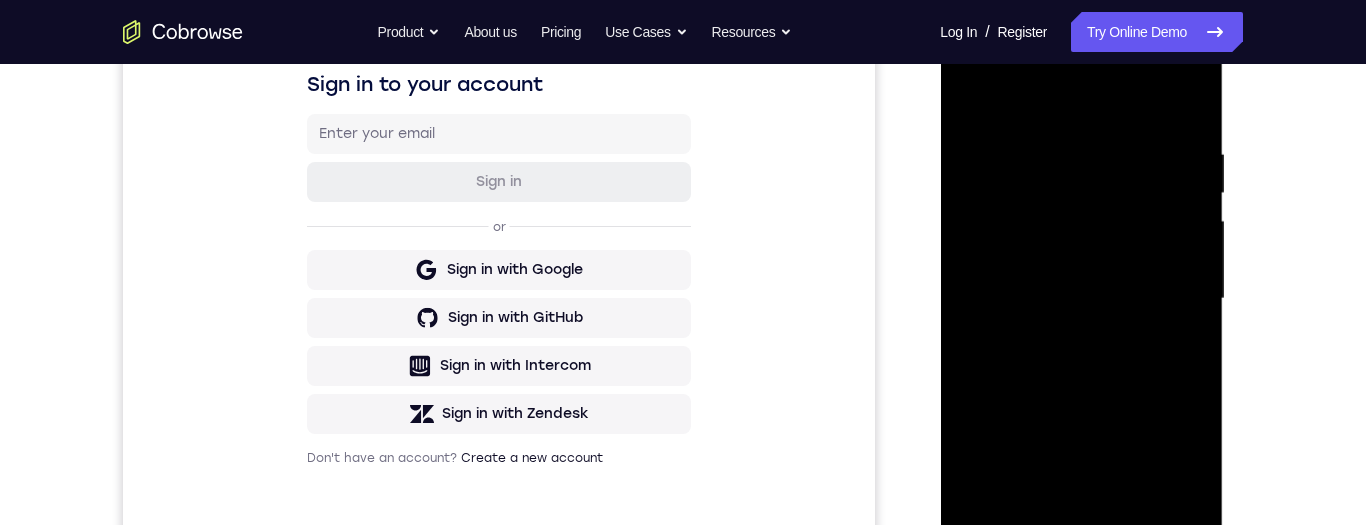 scroll, scrollTop: 322, scrollLeft: 0, axis: vertical 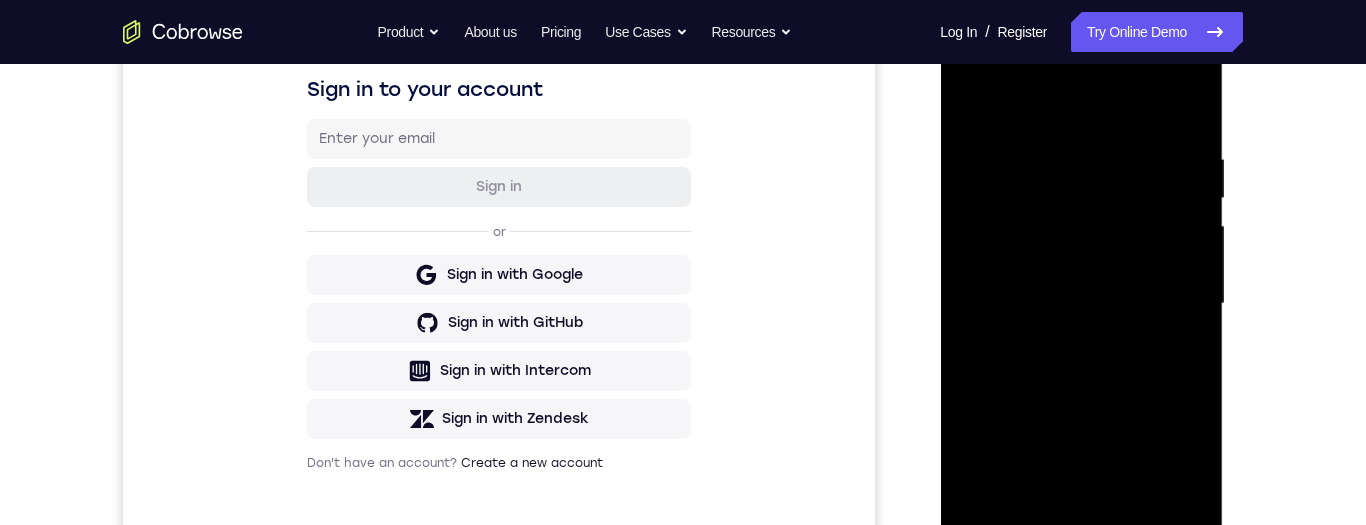 click at bounding box center [1081, 304] 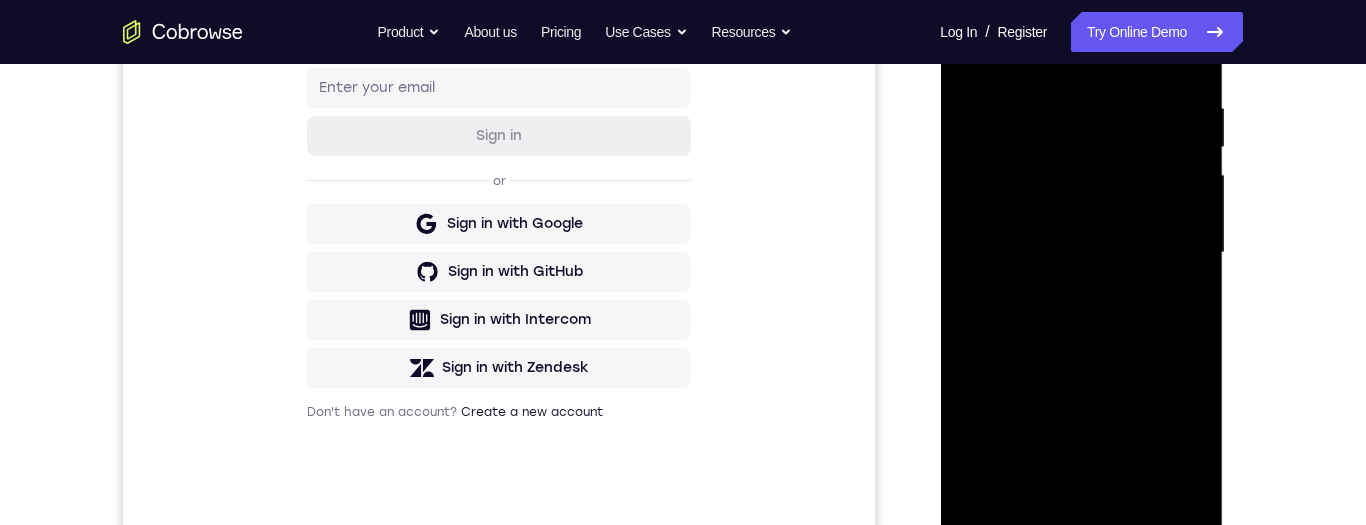 click at bounding box center [1081, 253] 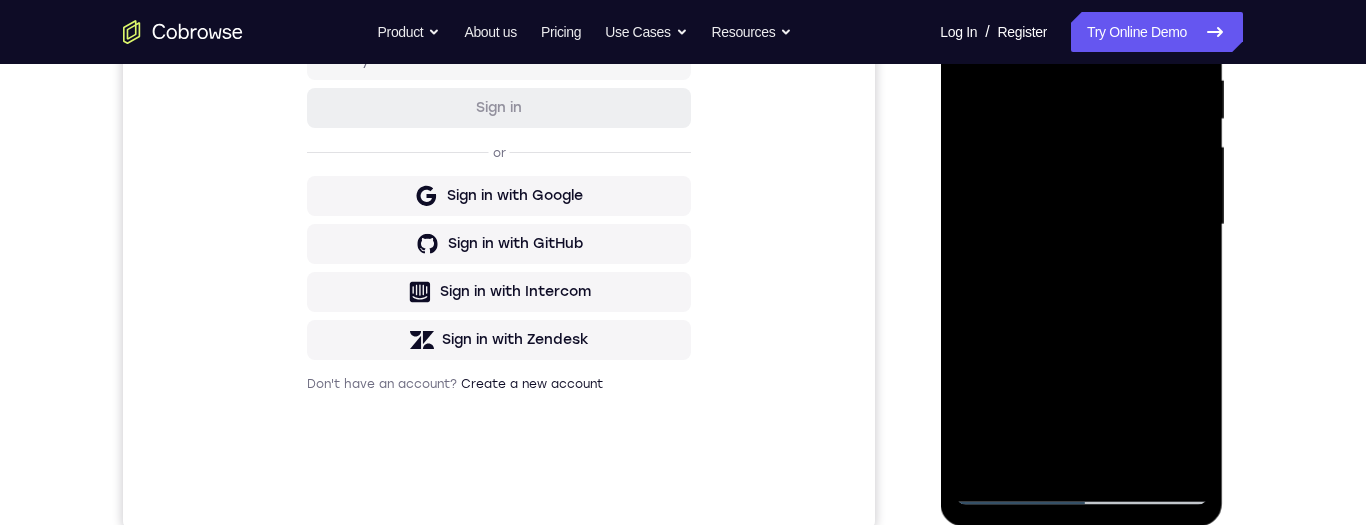 click at bounding box center (1081, 225) 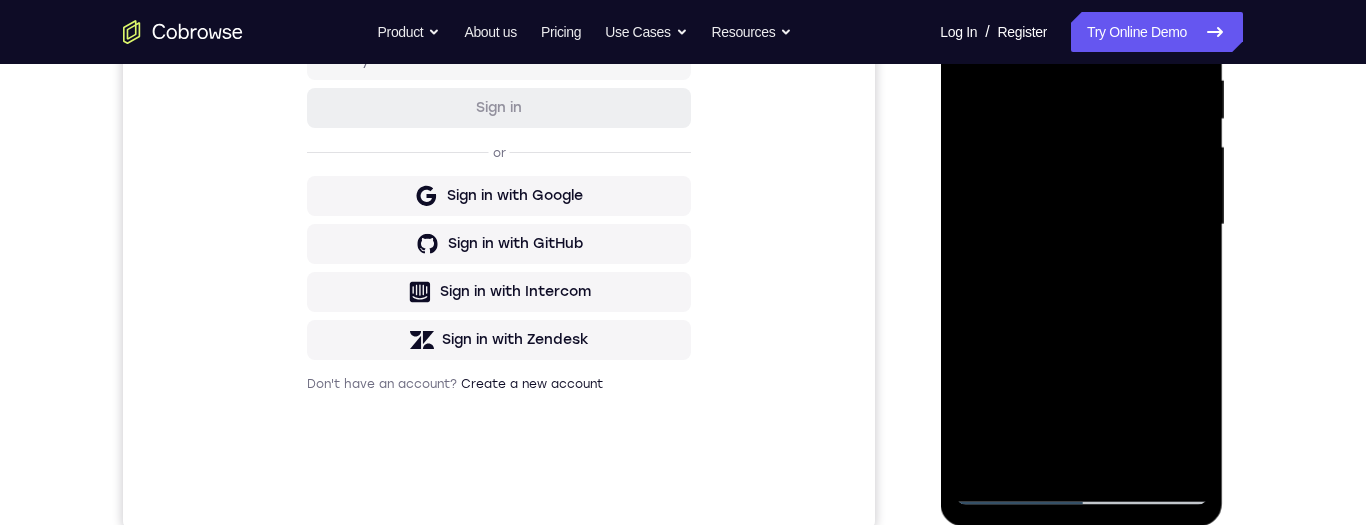 click at bounding box center (1081, 225) 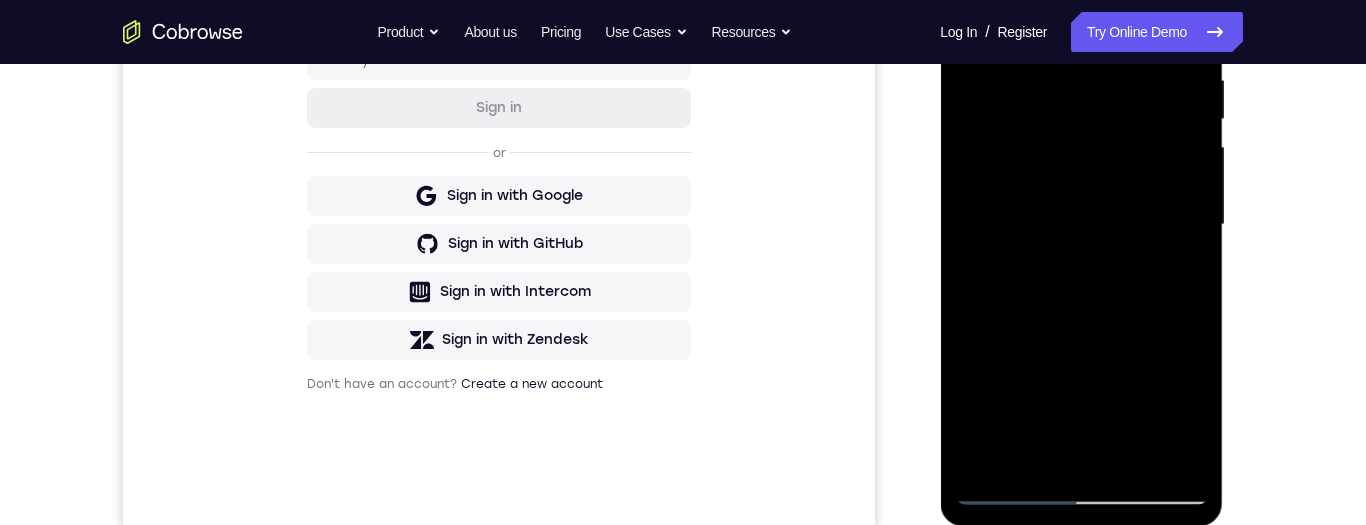click at bounding box center (1081, 225) 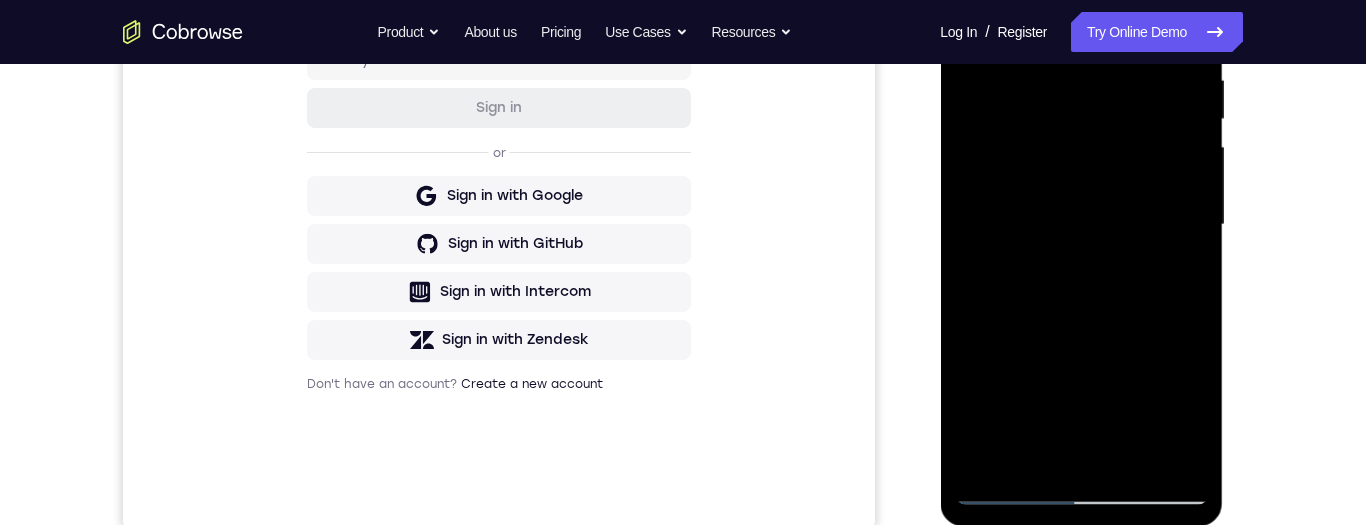 click at bounding box center [1081, 225] 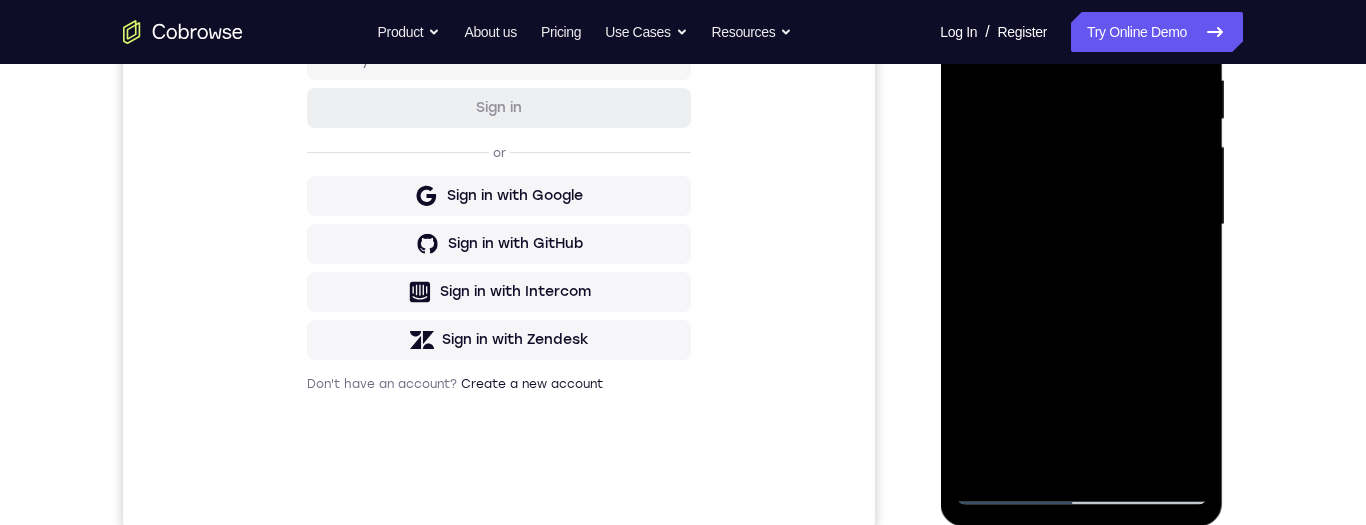 click at bounding box center [1081, 225] 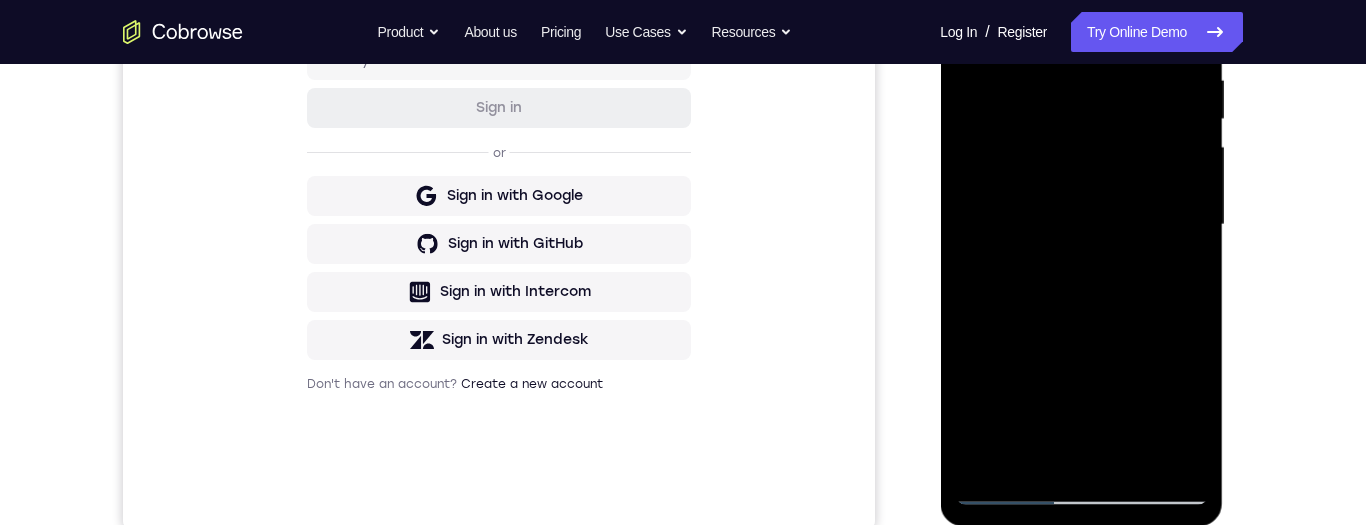 click at bounding box center (1081, 225) 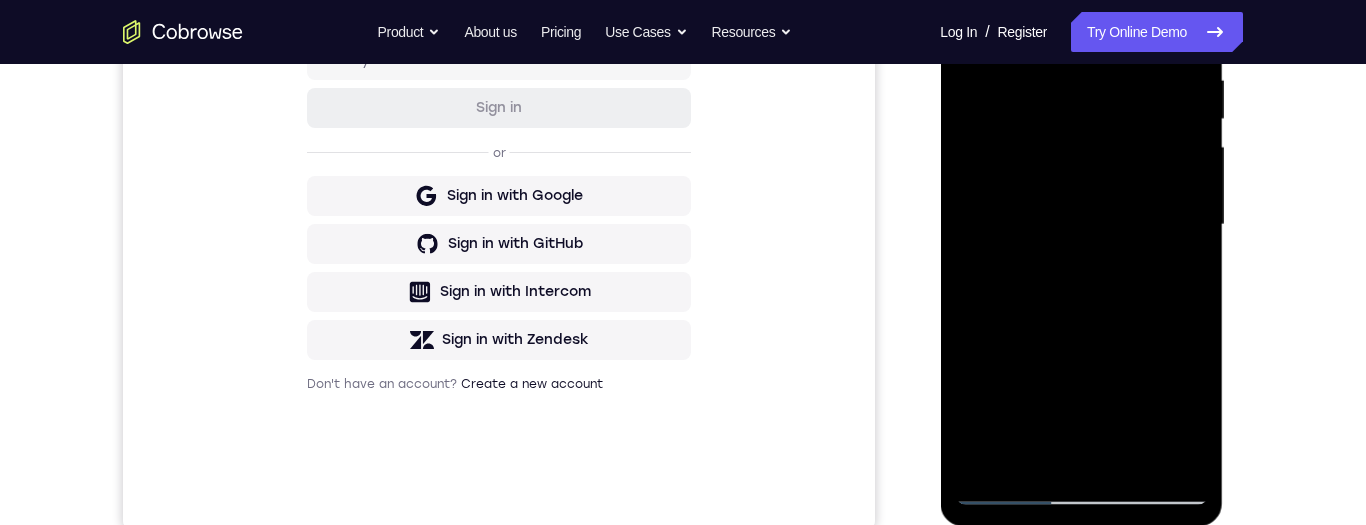 click at bounding box center [1081, 225] 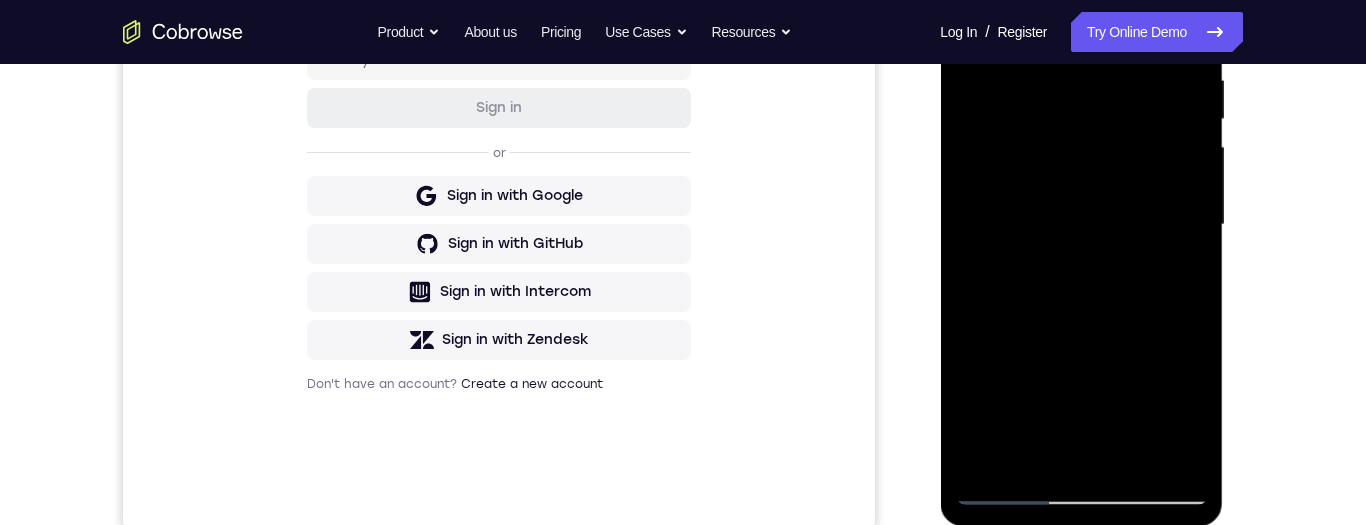 click at bounding box center (1081, 225) 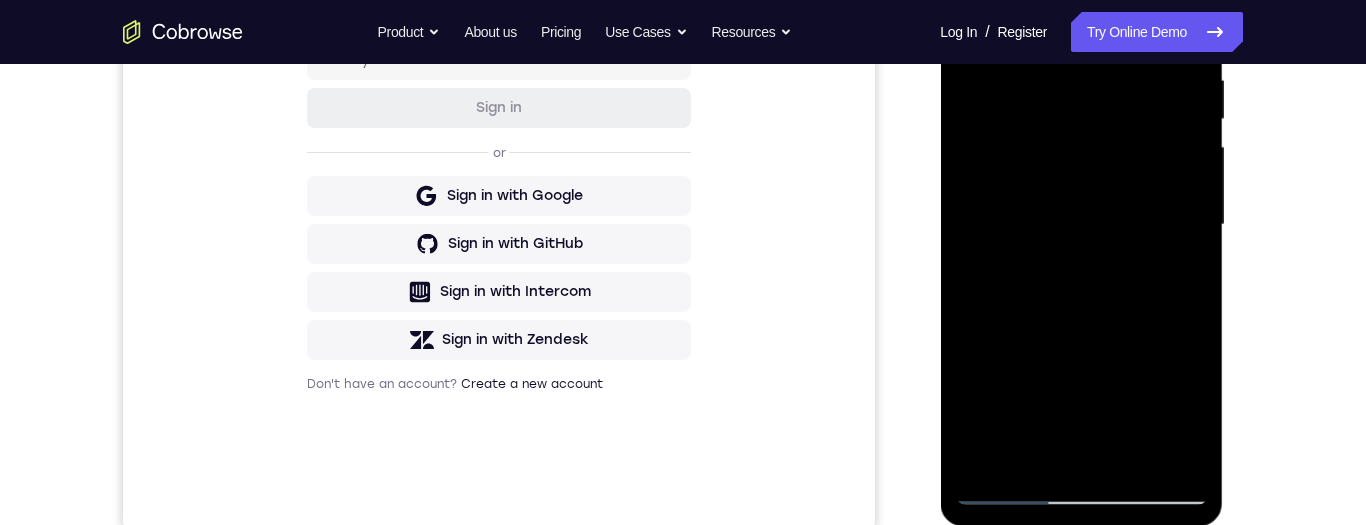click at bounding box center (1081, 225) 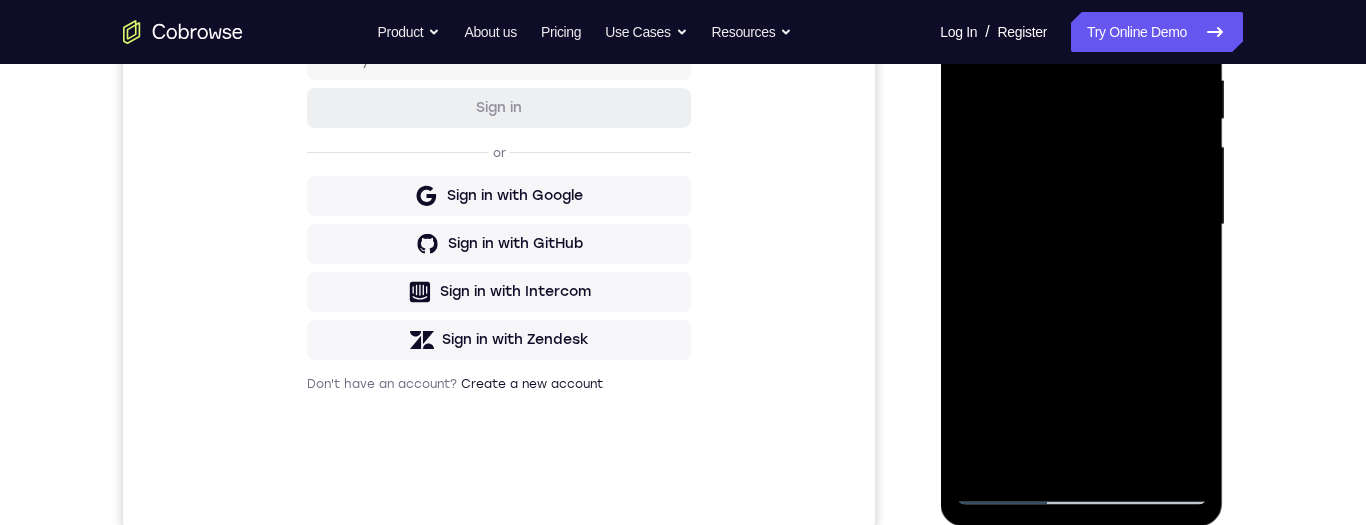 click at bounding box center (1081, 225) 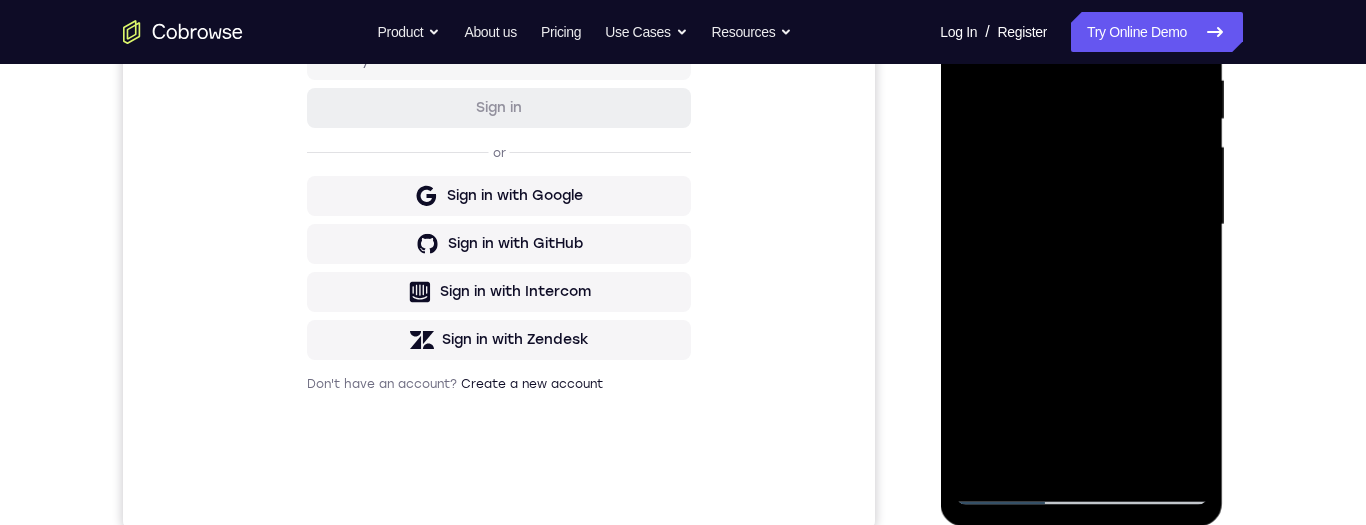 click at bounding box center (1081, 225) 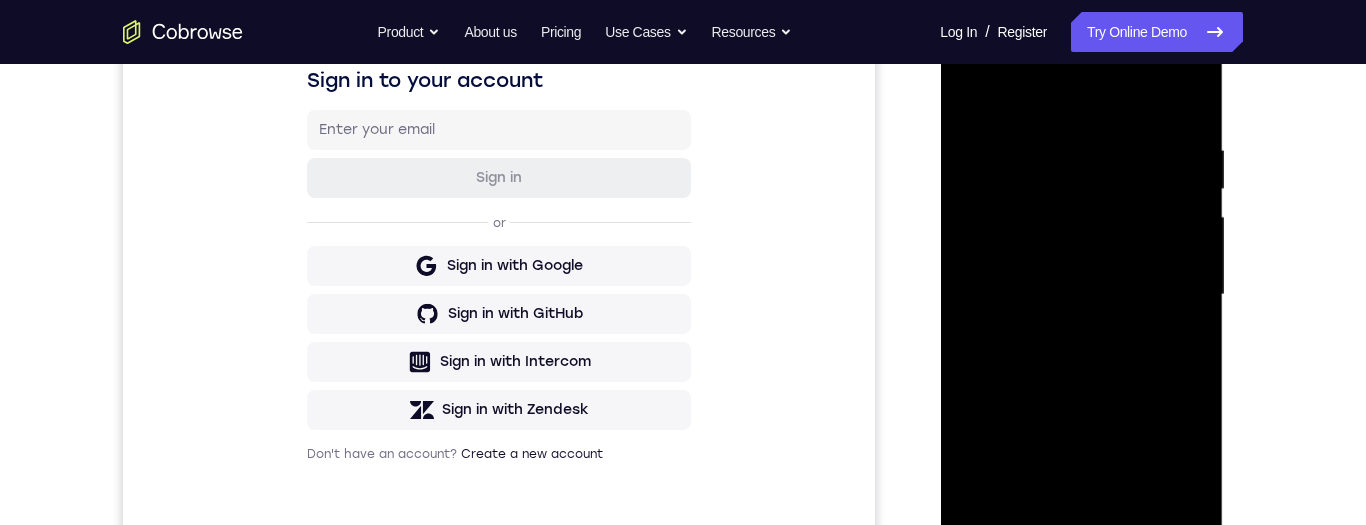click at bounding box center [1081, 295] 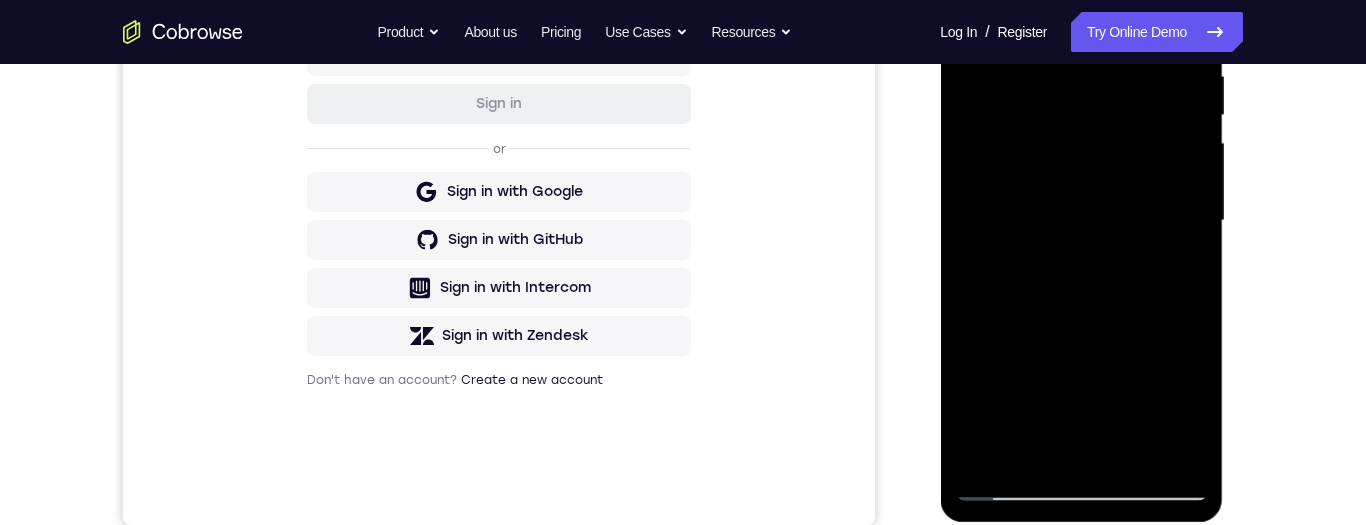 scroll, scrollTop: 401, scrollLeft: 0, axis: vertical 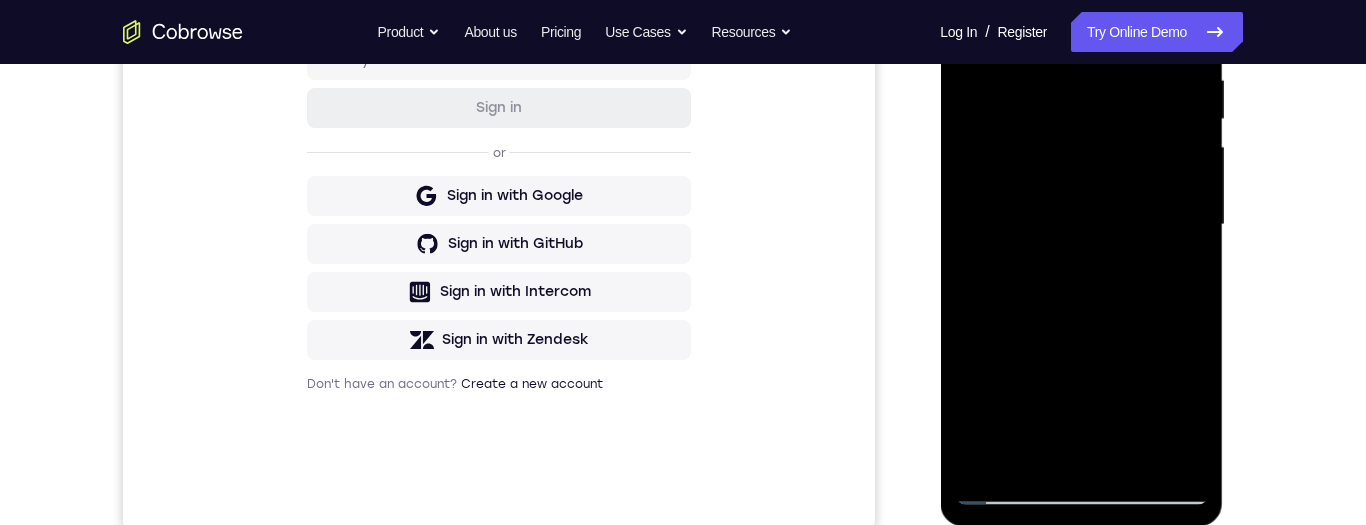 click at bounding box center (1081, 225) 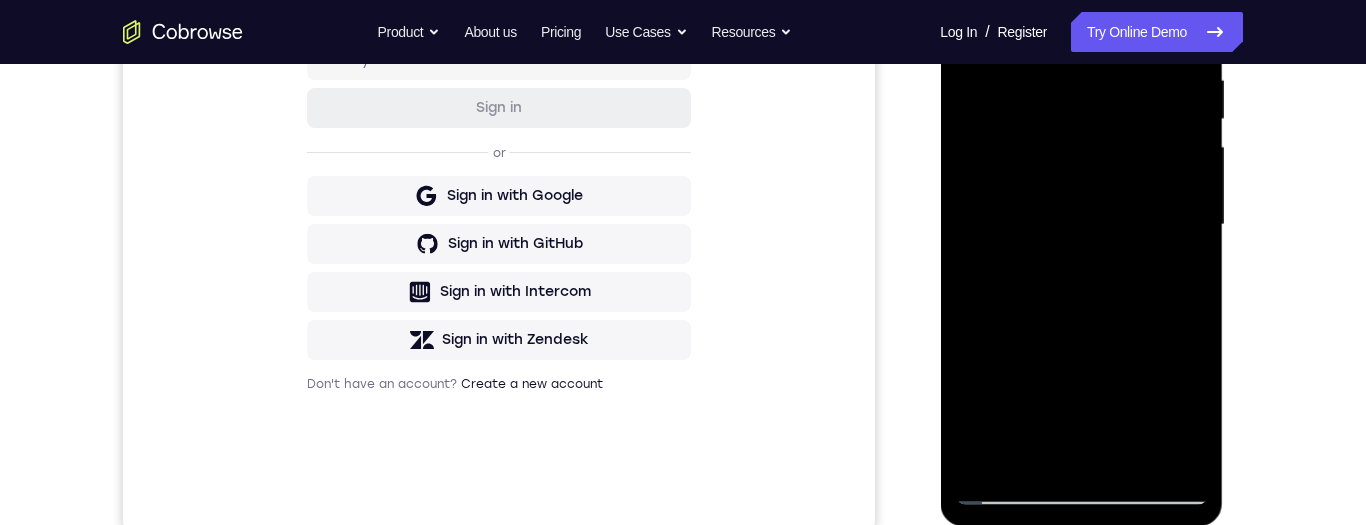 click at bounding box center [1081, 225] 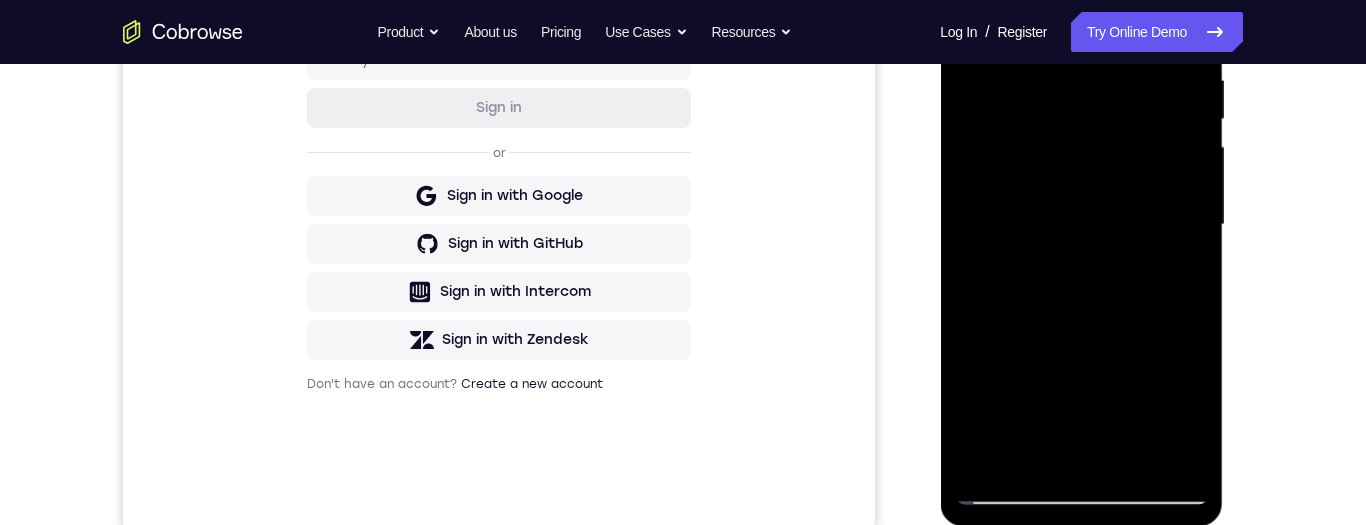 click at bounding box center [1081, 225] 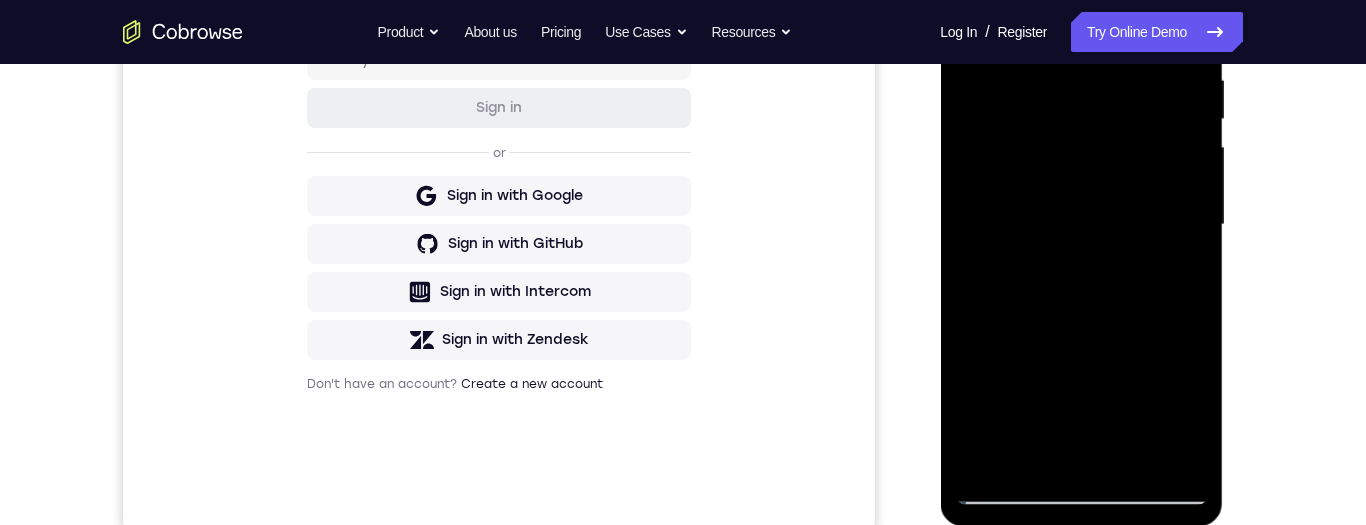click at bounding box center (1081, 225) 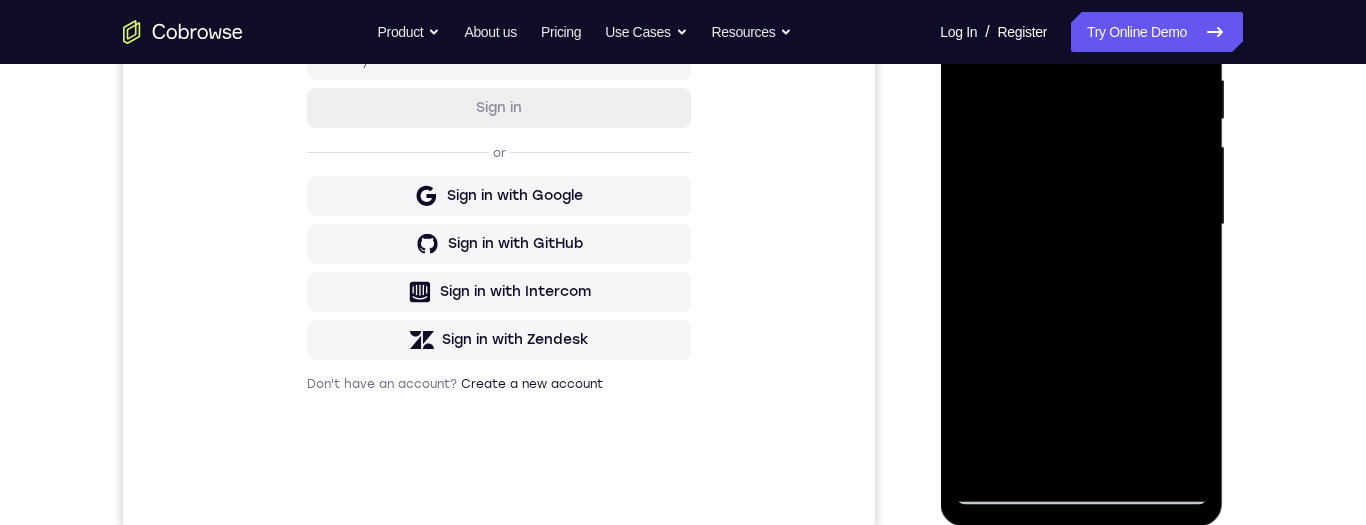 click at bounding box center (1081, 225) 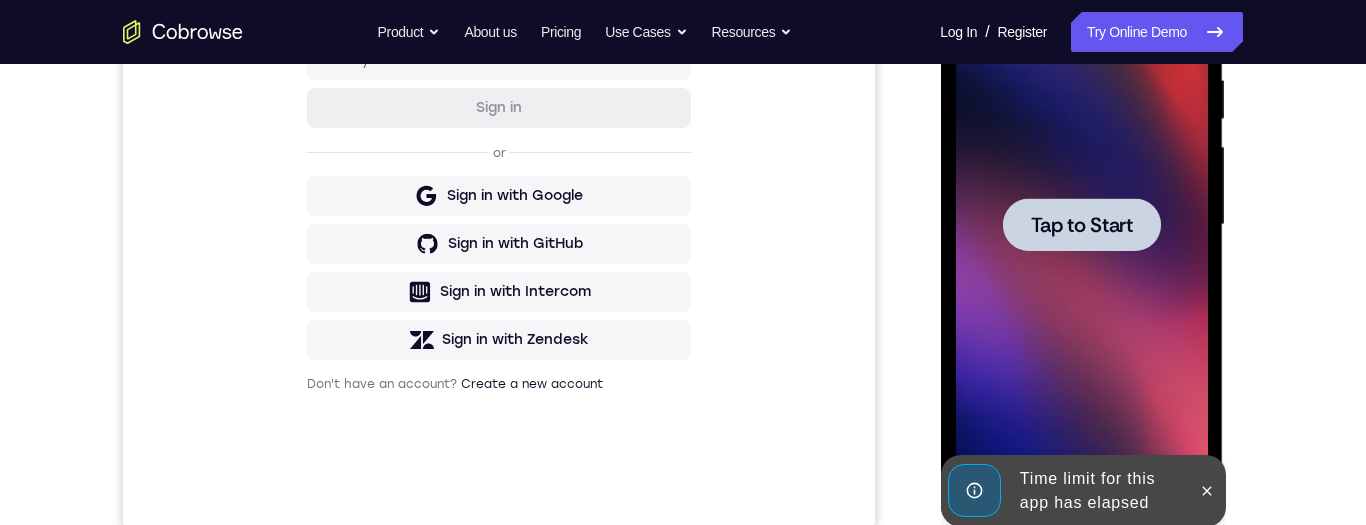 scroll, scrollTop: 0, scrollLeft: 0, axis: both 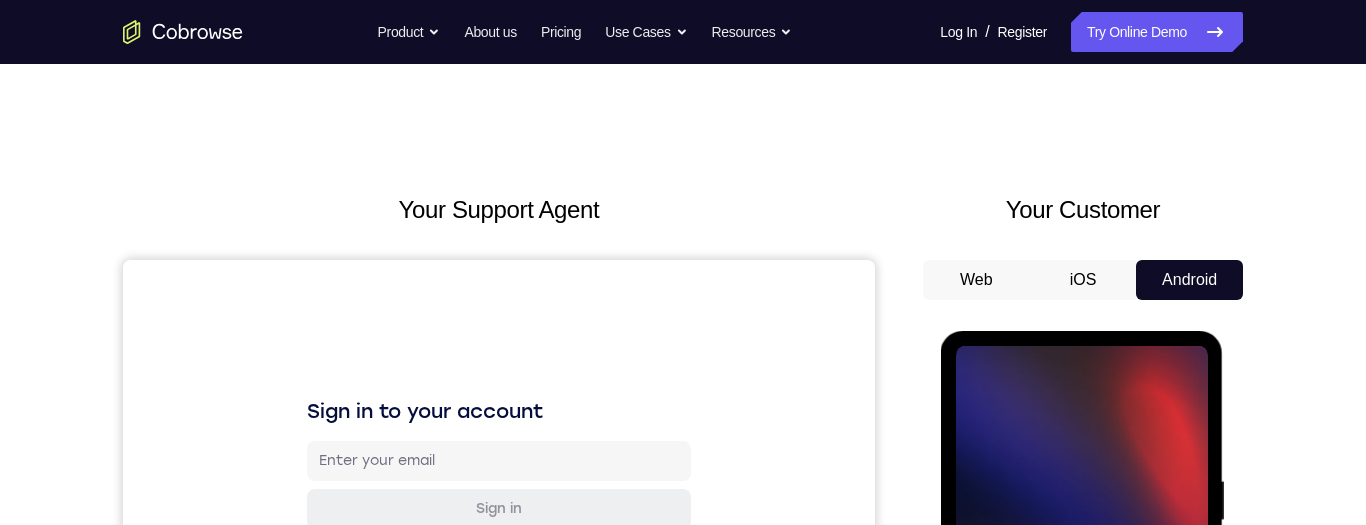 click on "iOS" at bounding box center [1083, 280] 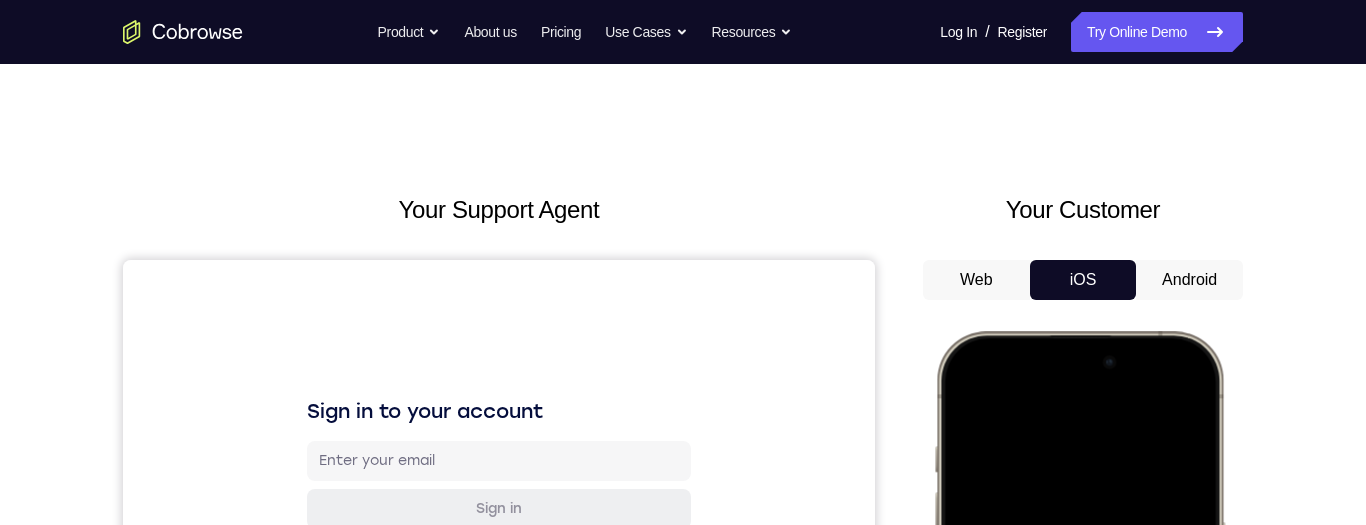 scroll, scrollTop: 21, scrollLeft: 0, axis: vertical 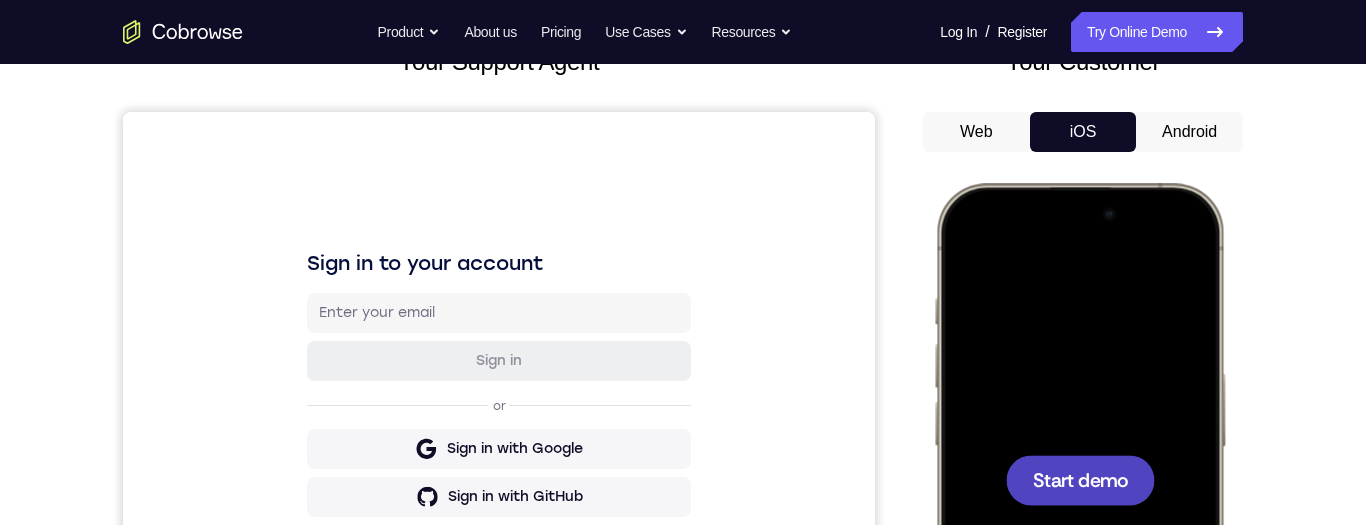 click on "Android" at bounding box center [1189, 132] 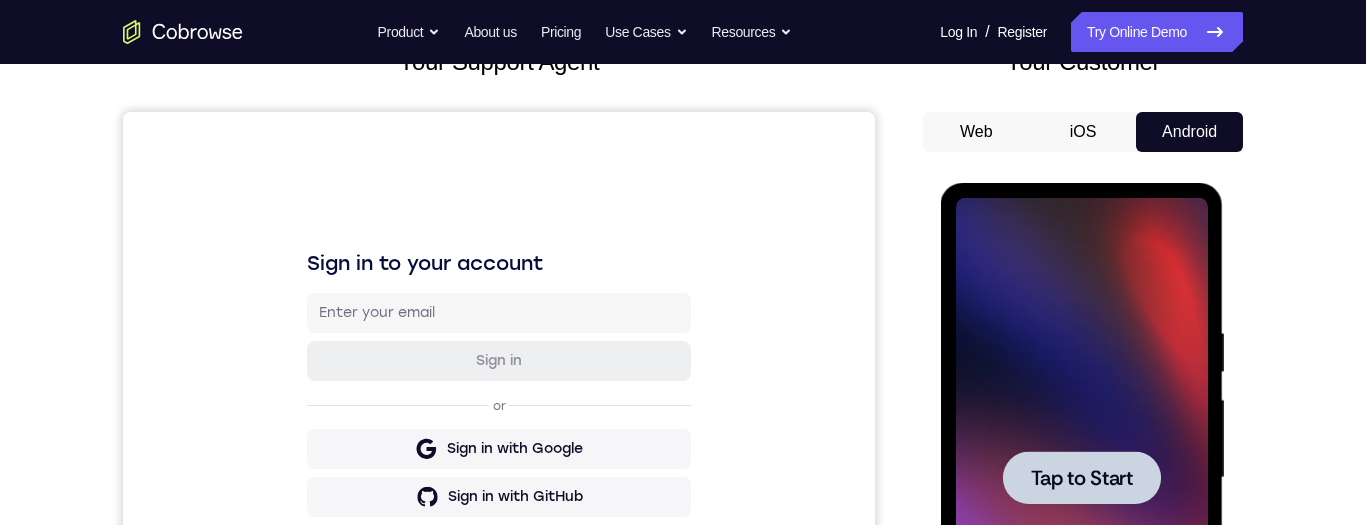 click on "Tap to Start" at bounding box center (1081, 478) 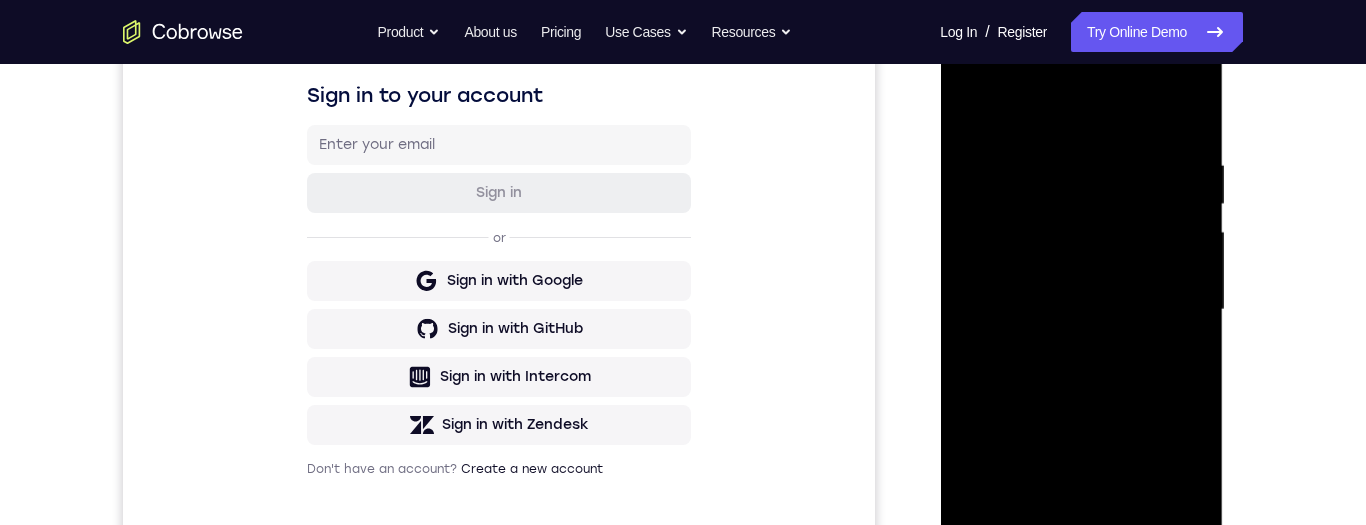 scroll, scrollTop: 395, scrollLeft: 0, axis: vertical 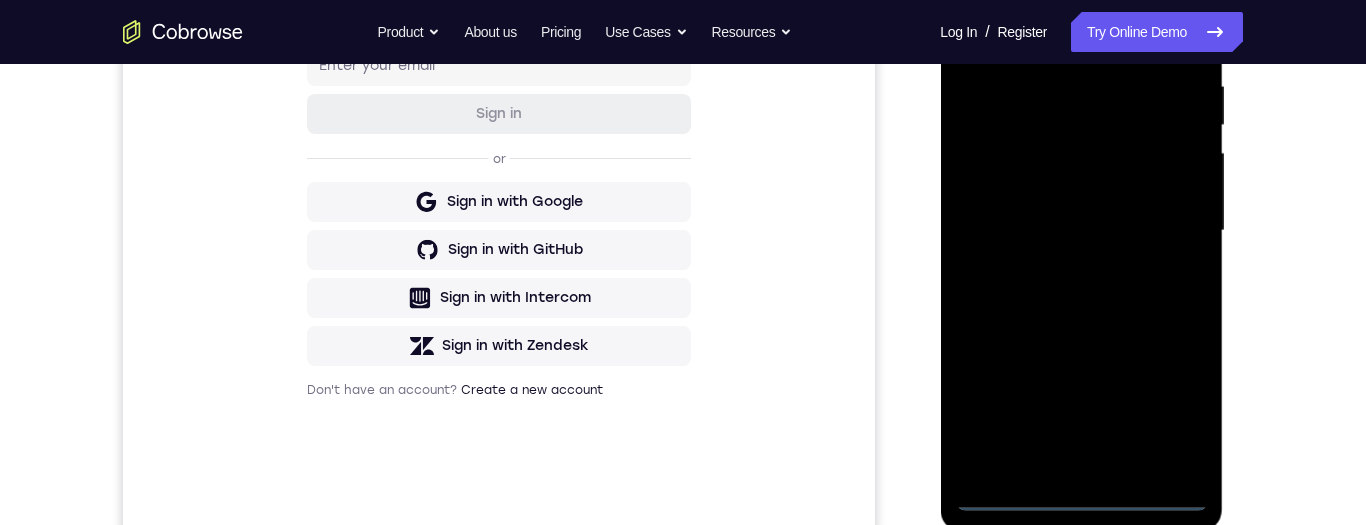 click at bounding box center (1081, 231) 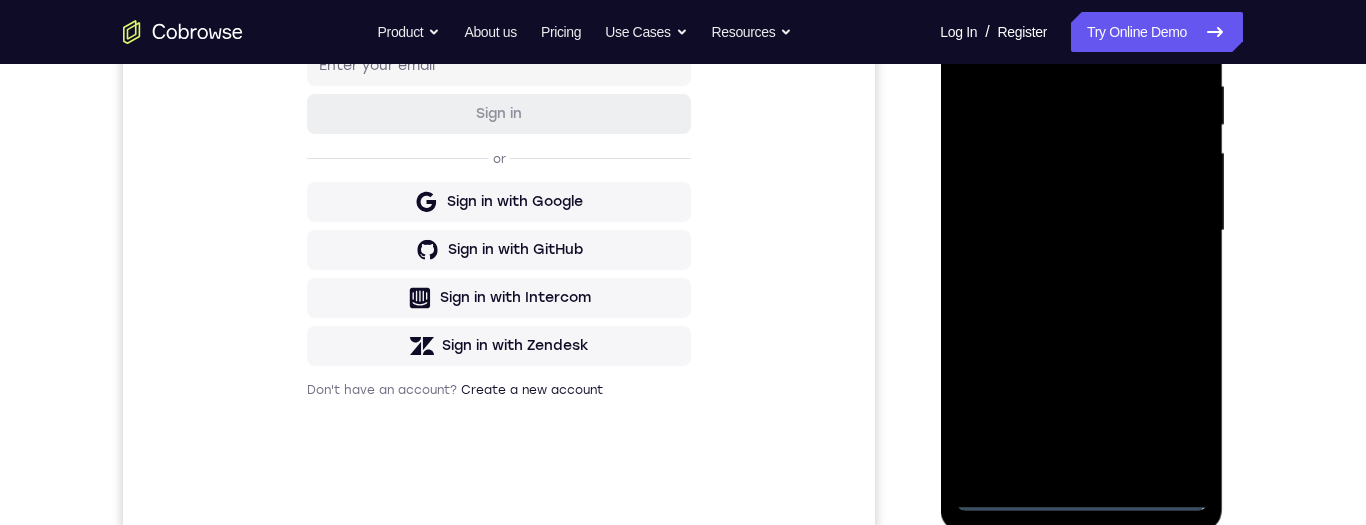 click at bounding box center (1081, 231) 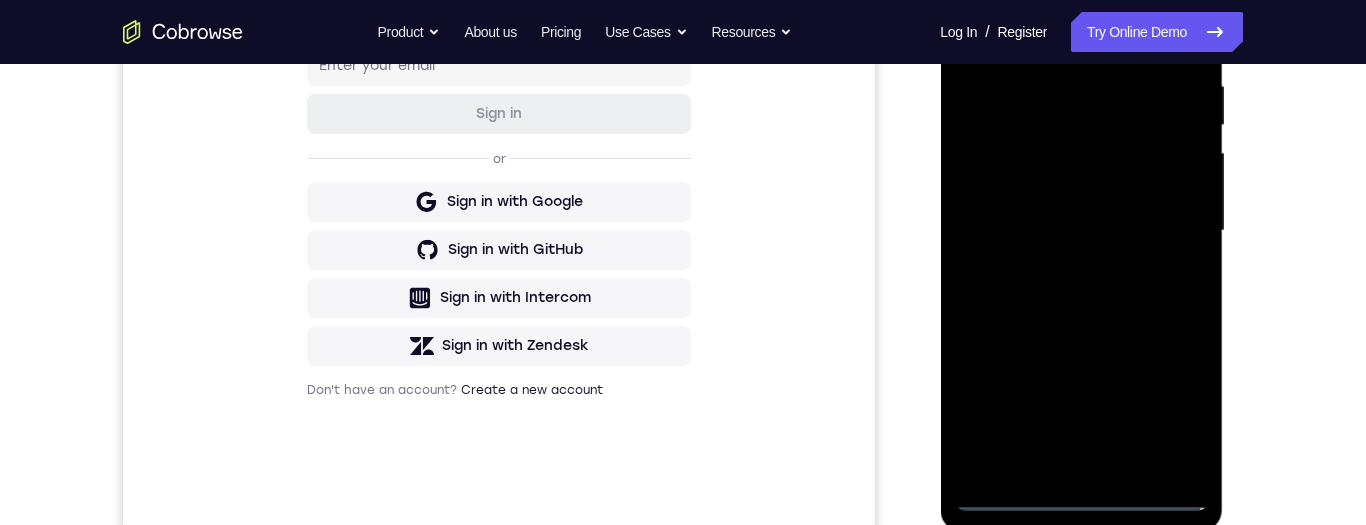 click at bounding box center [1081, 231] 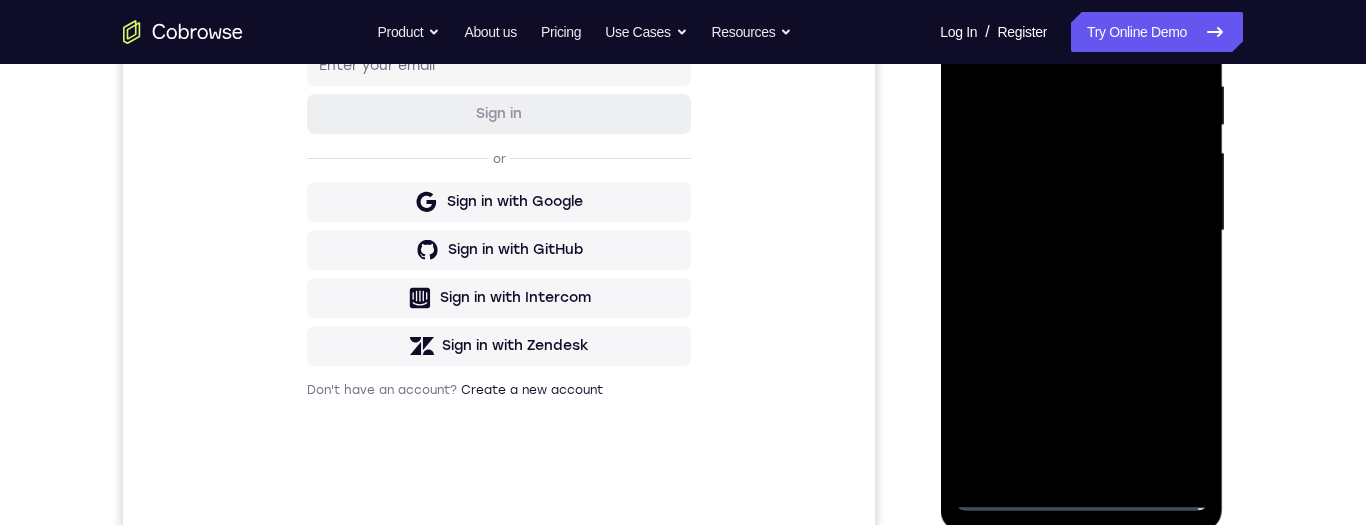 click at bounding box center (1081, 231) 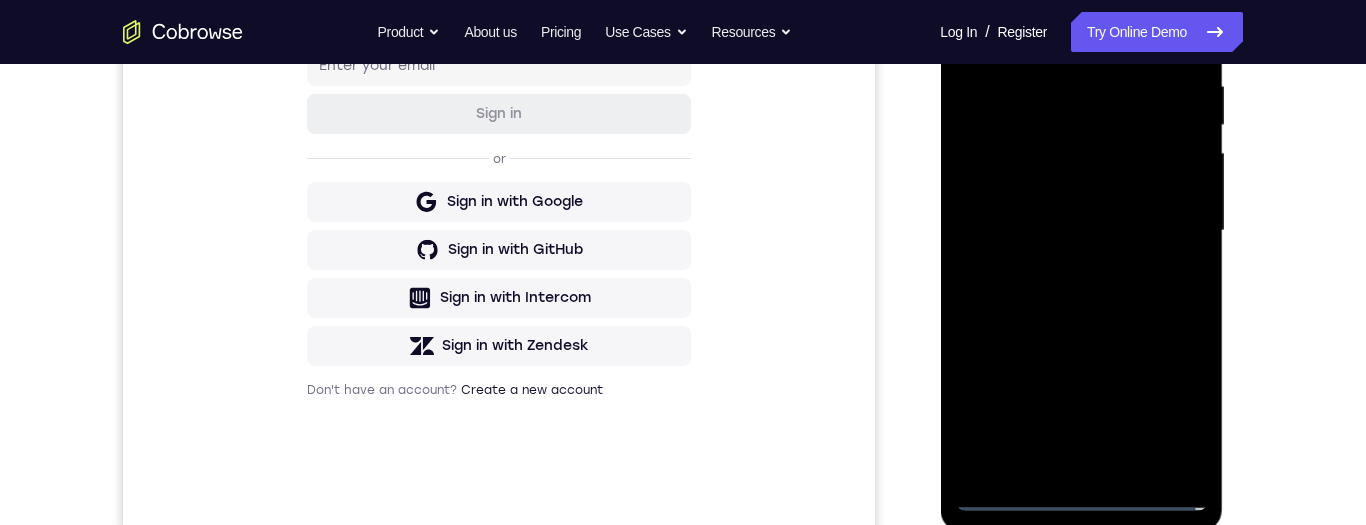 click at bounding box center [1081, 231] 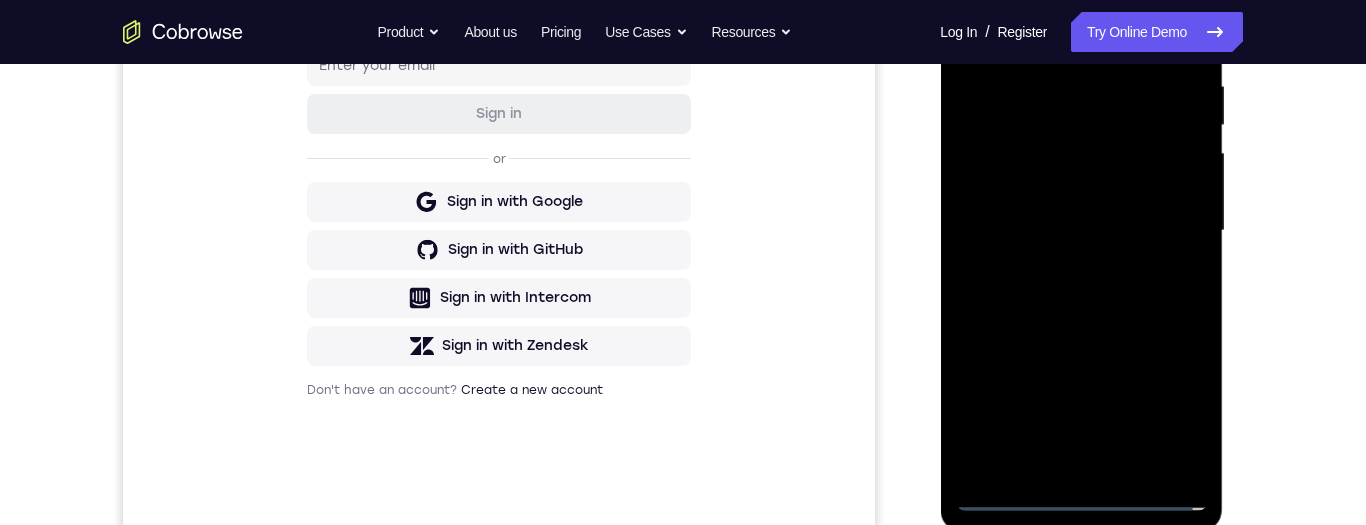 click at bounding box center [1081, 231] 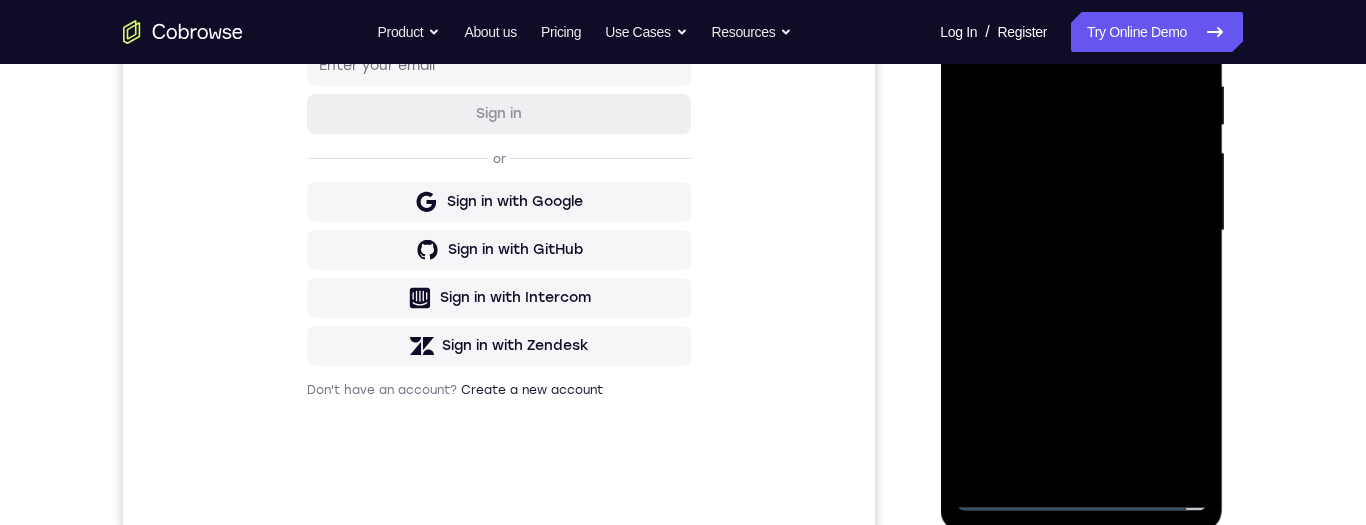 click at bounding box center (1081, 231) 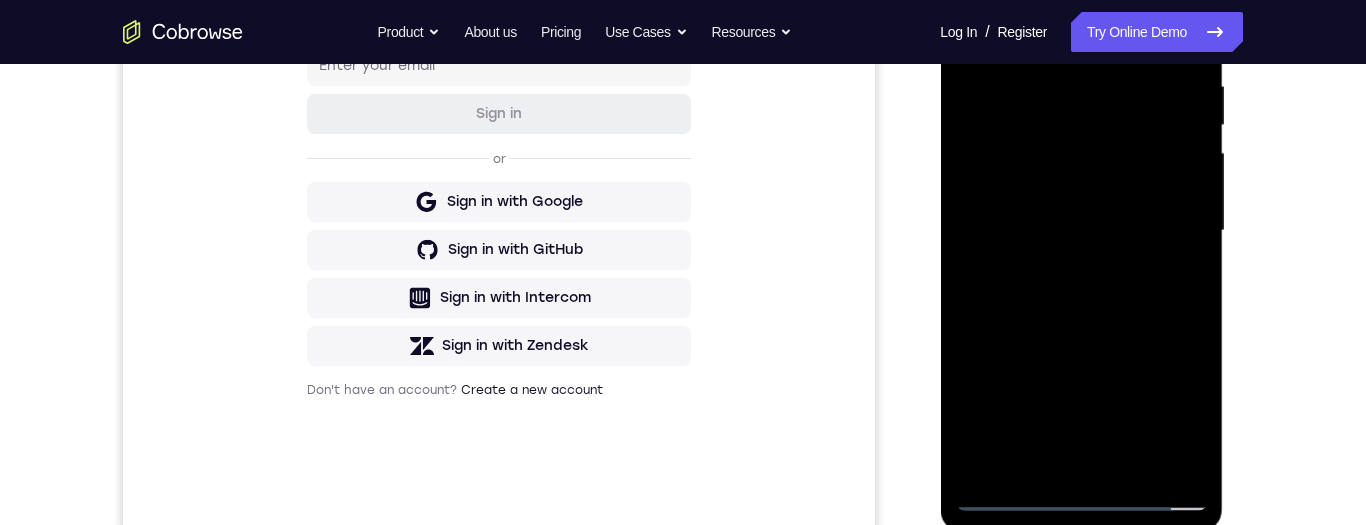 click at bounding box center (1081, 231) 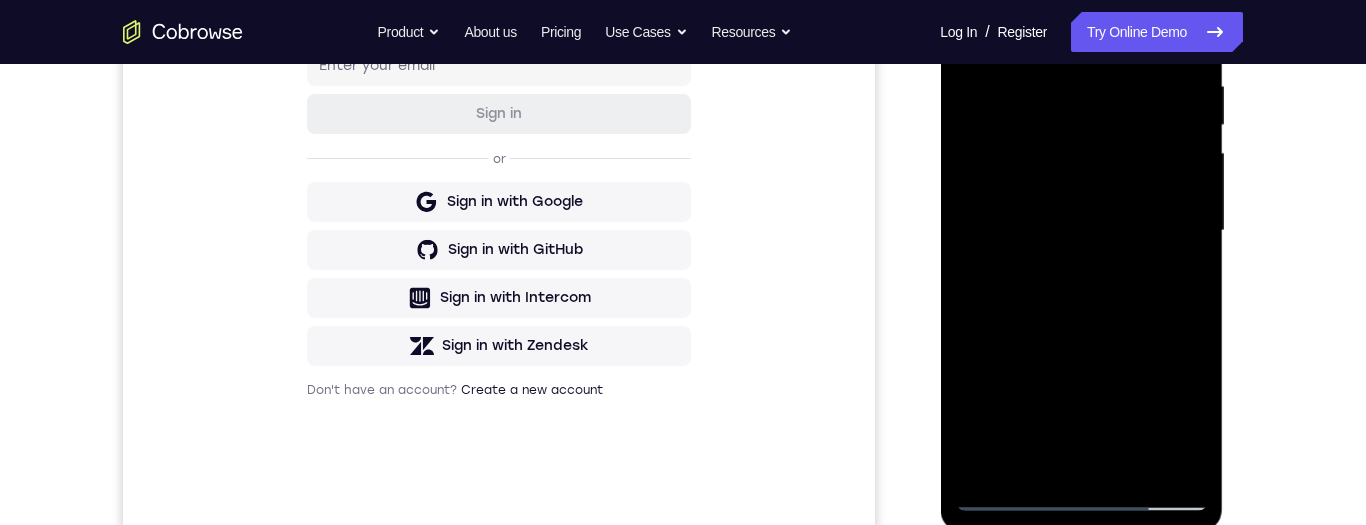 click at bounding box center [1081, 231] 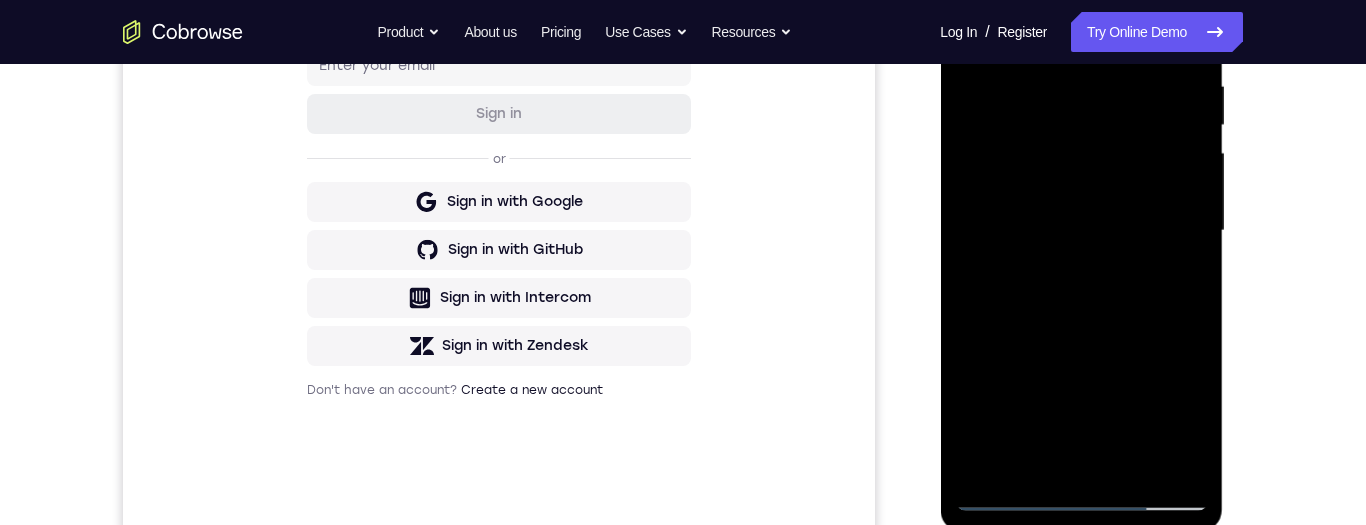 click at bounding box center (1081, 231) 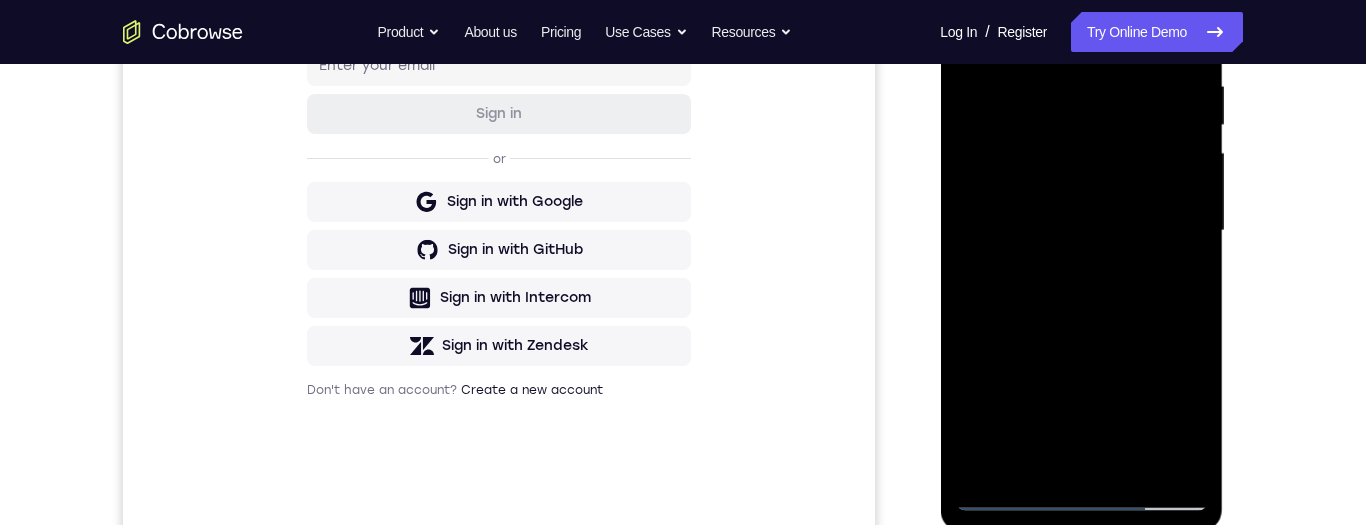 click at bounding box center [1081, 231] 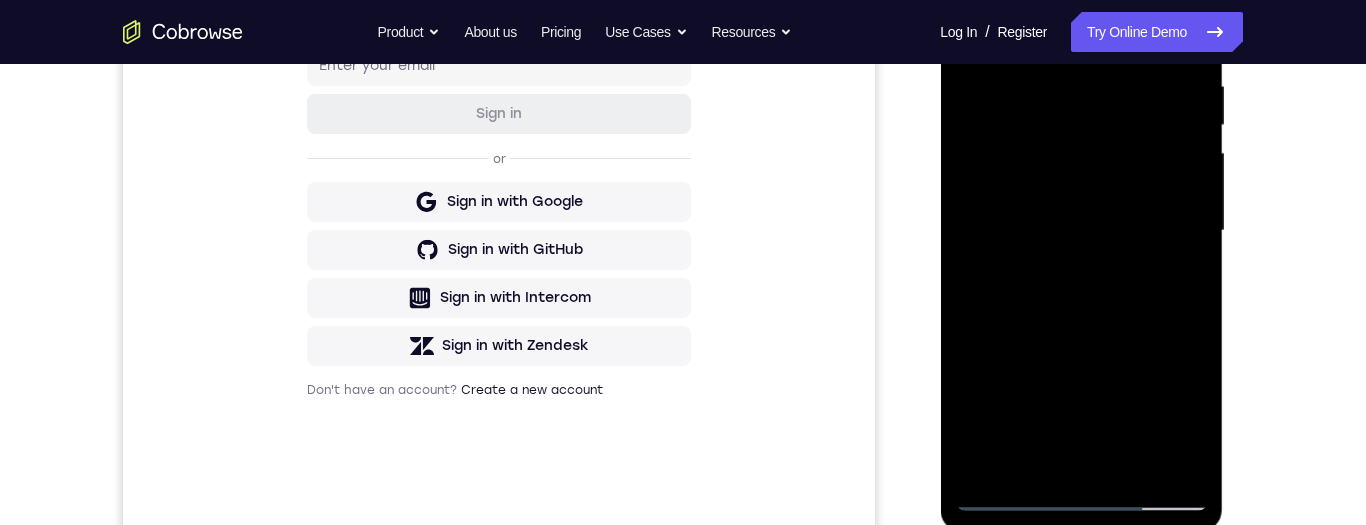click at bounding box center [1081, 231] 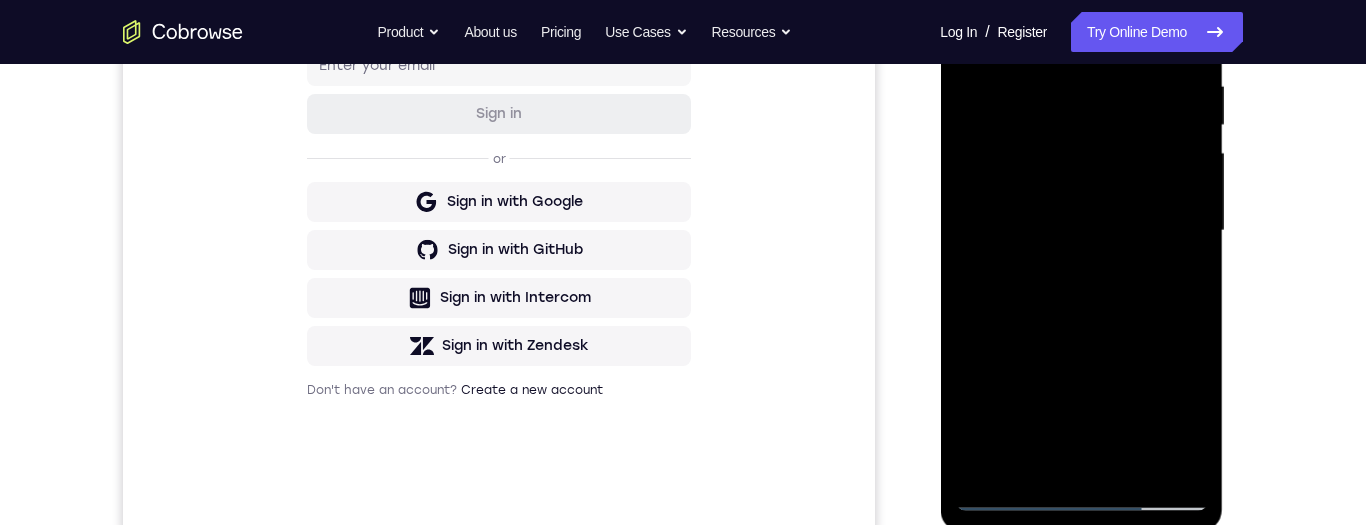 click at bounding box center (1081, 231) 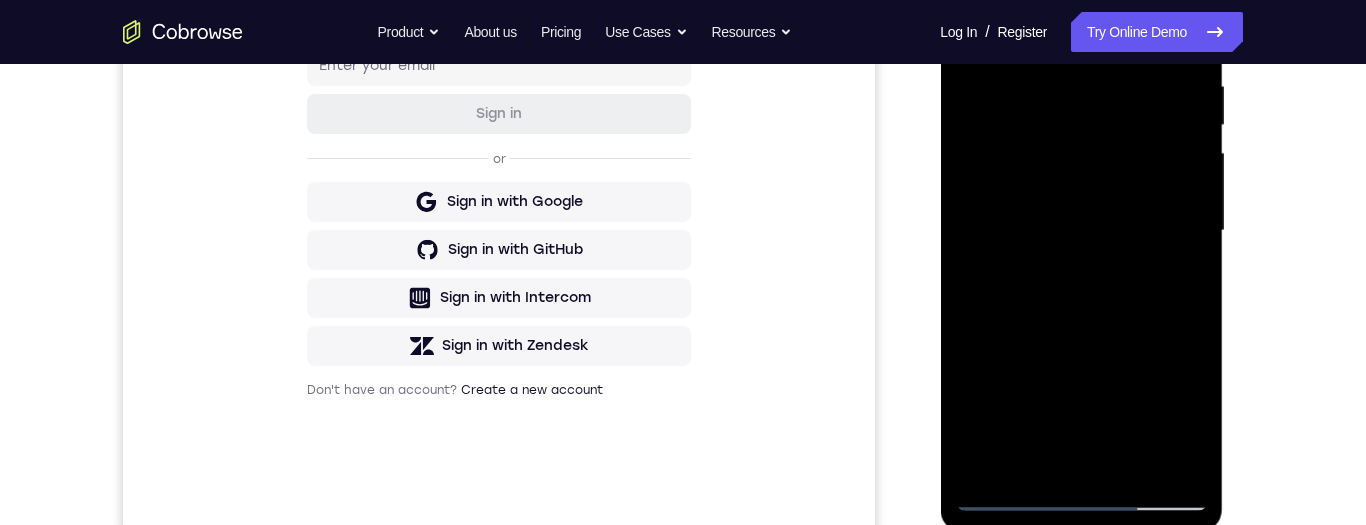 click at bounding box center [1081, 231] 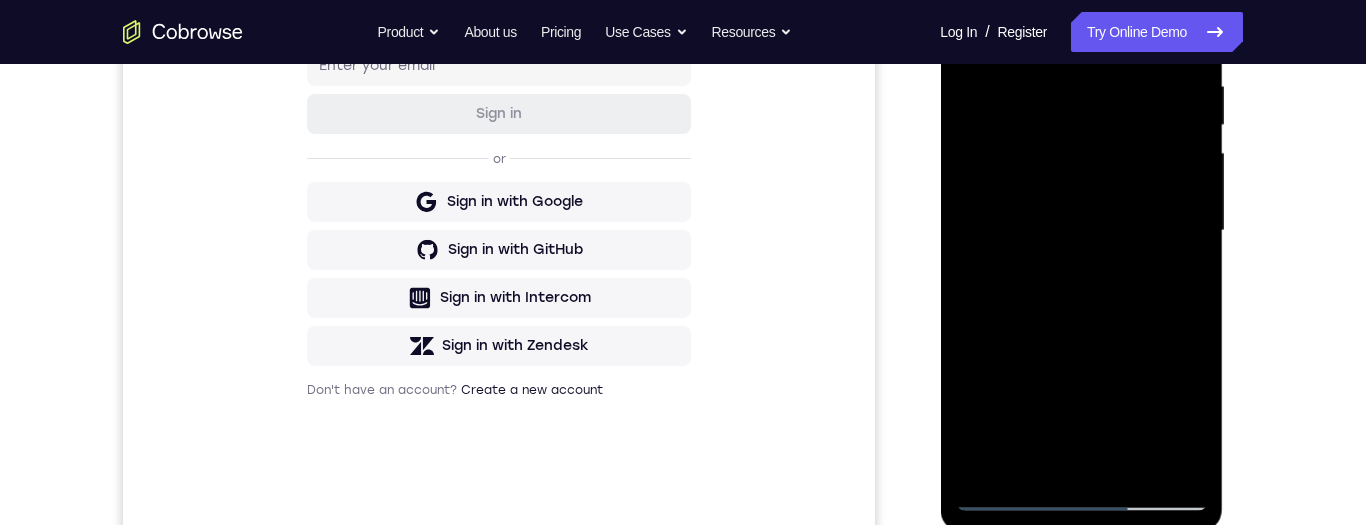 click at bounding box center (1081, 231) 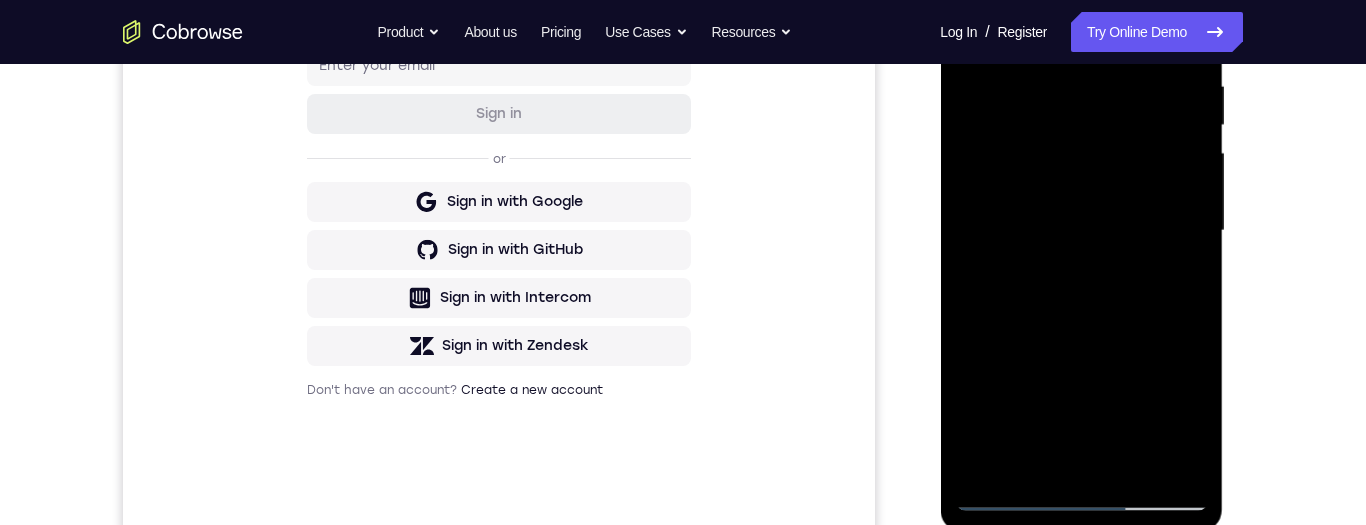 click at bounding box center [1081, 231] 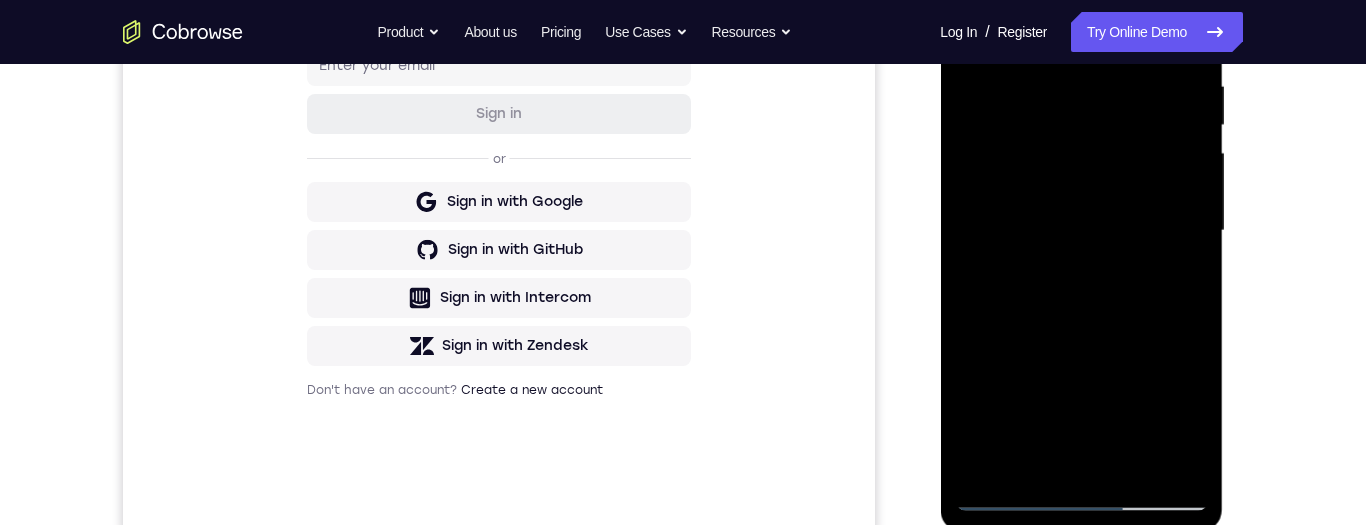 click at bounding box center (1081, 231) 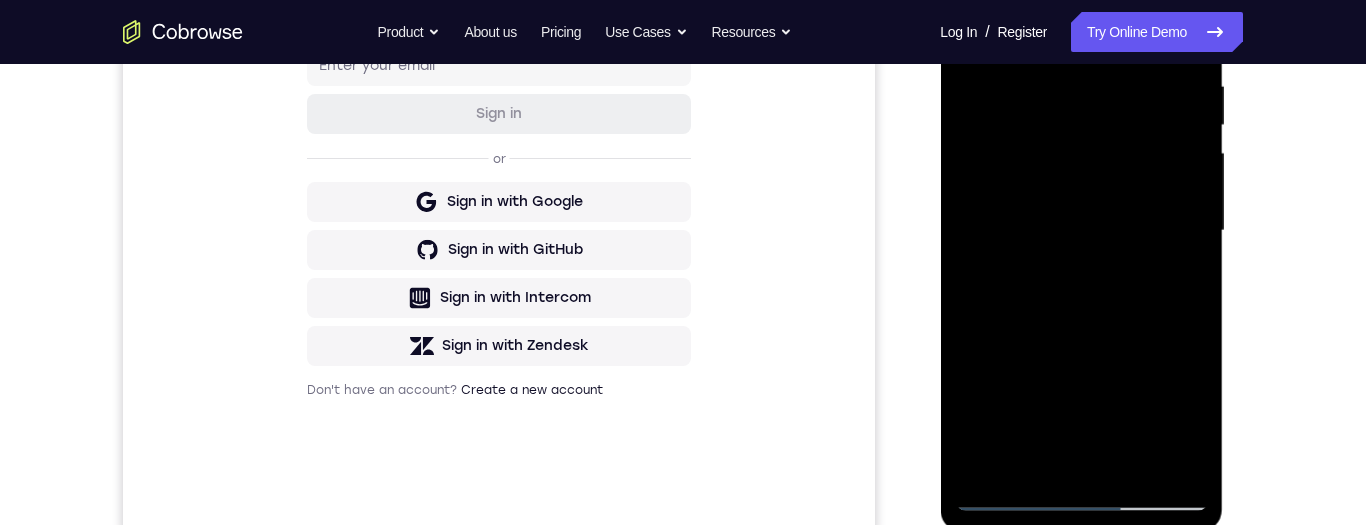 click at bounding box center (1081, 231) 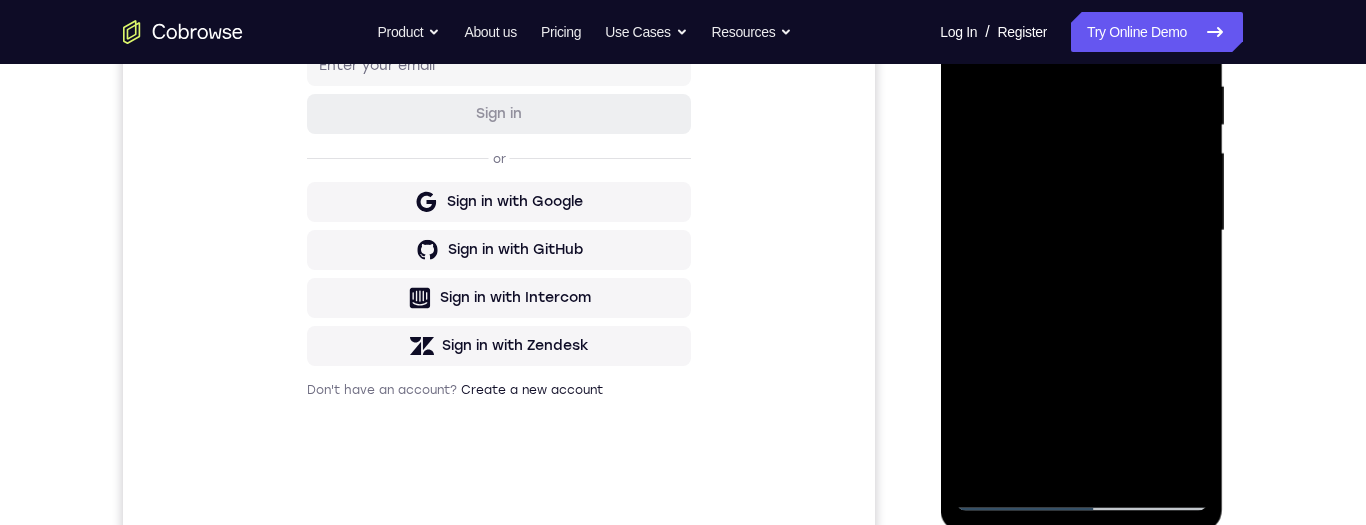 click at bounding box center (1081, 231) 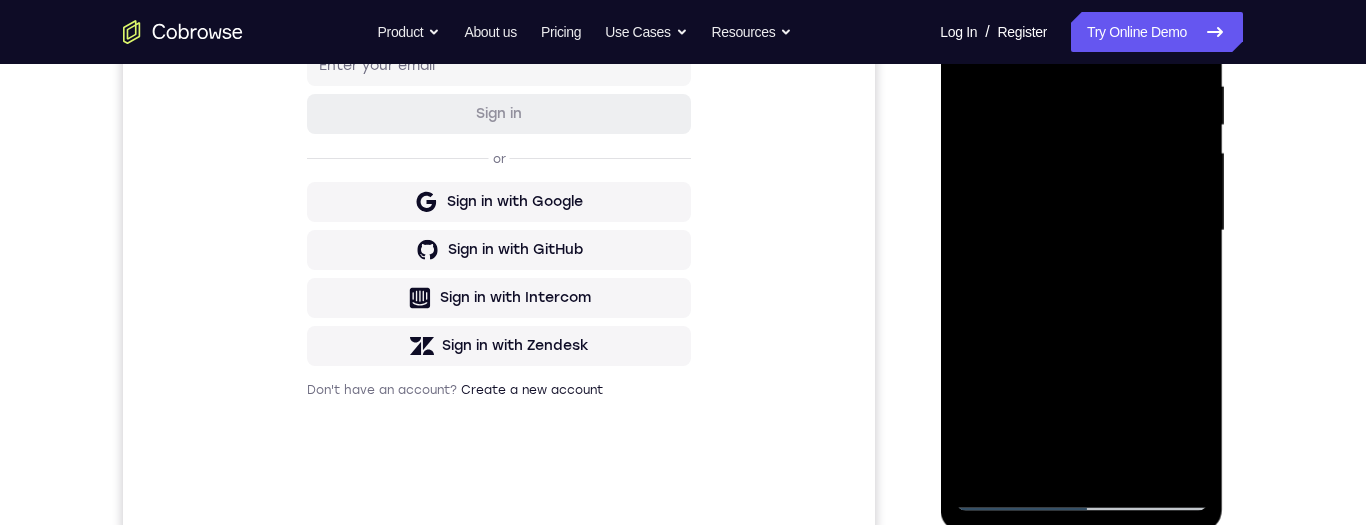 click at bounding box center [1081, 231] 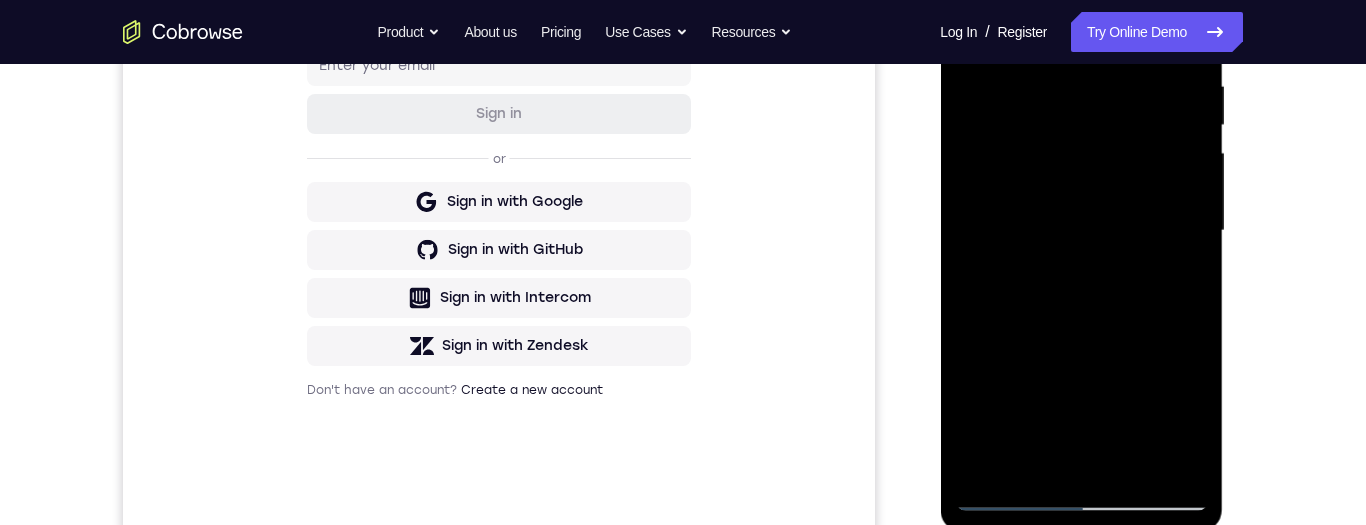 click at bounding box center [1081, 231] 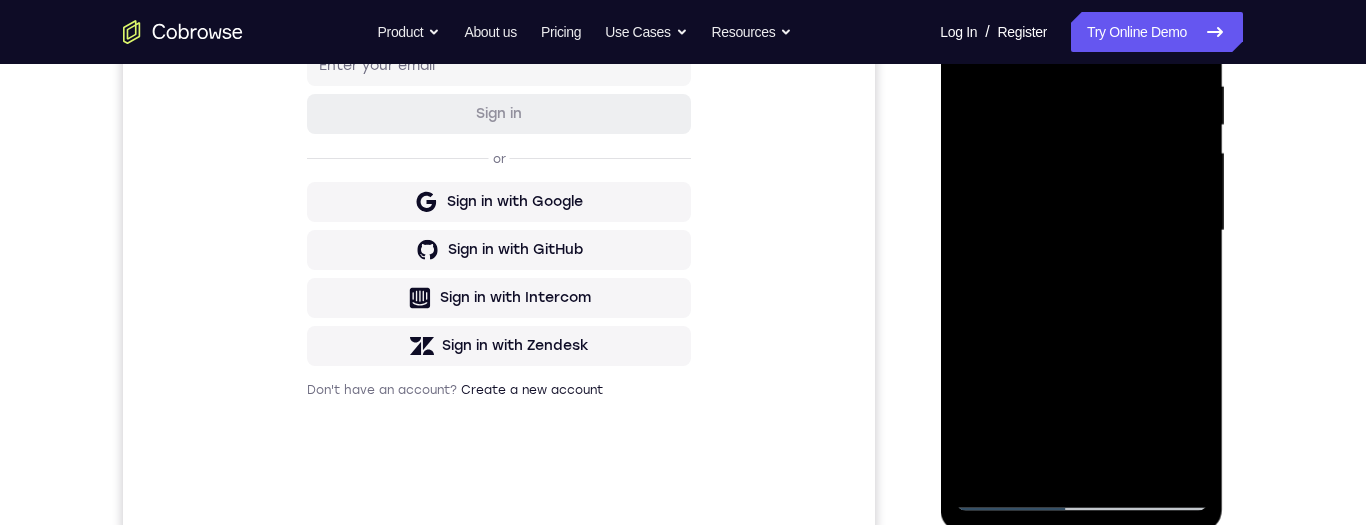 scroll, scrollTop: 324, scrollLeft: 0, axis: vertical 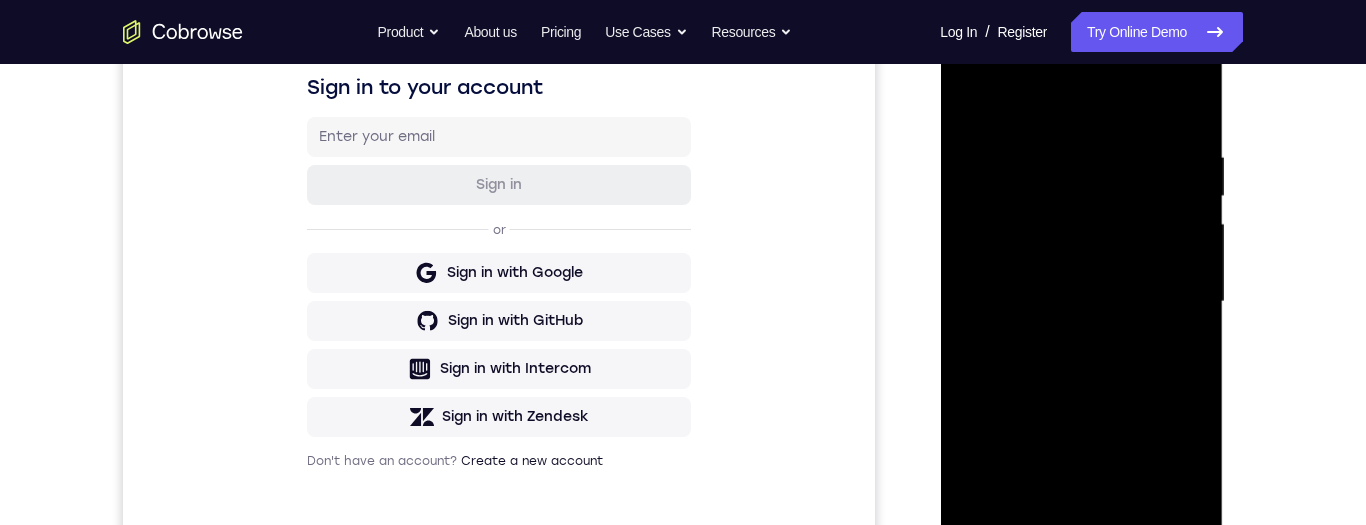 click at bounding box center (1081, 302) 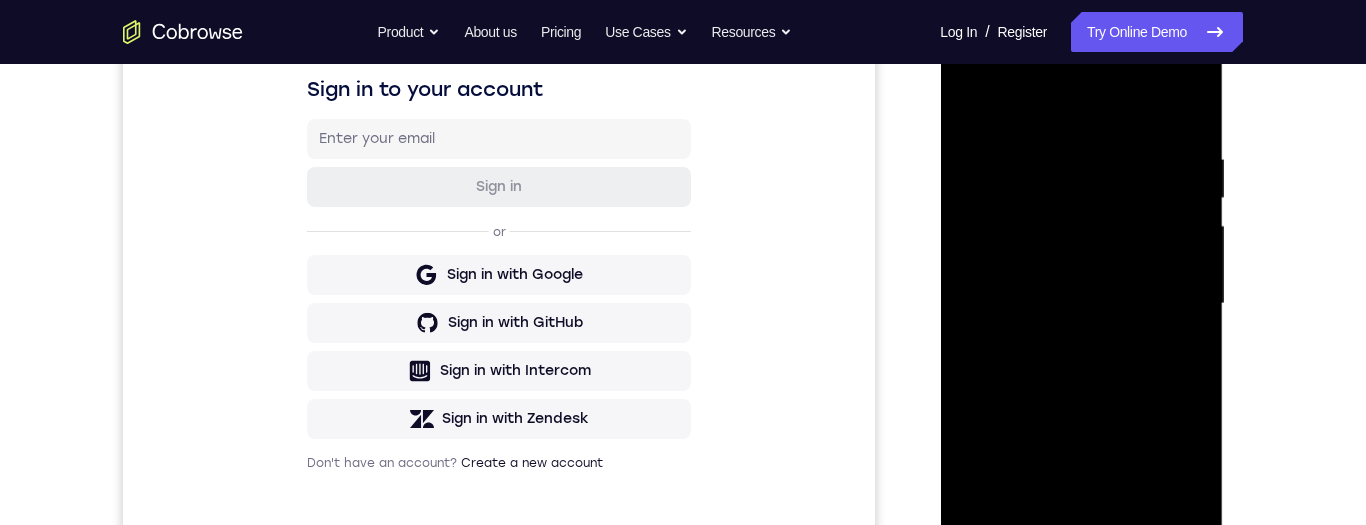click at bounding box center [1081, 304] 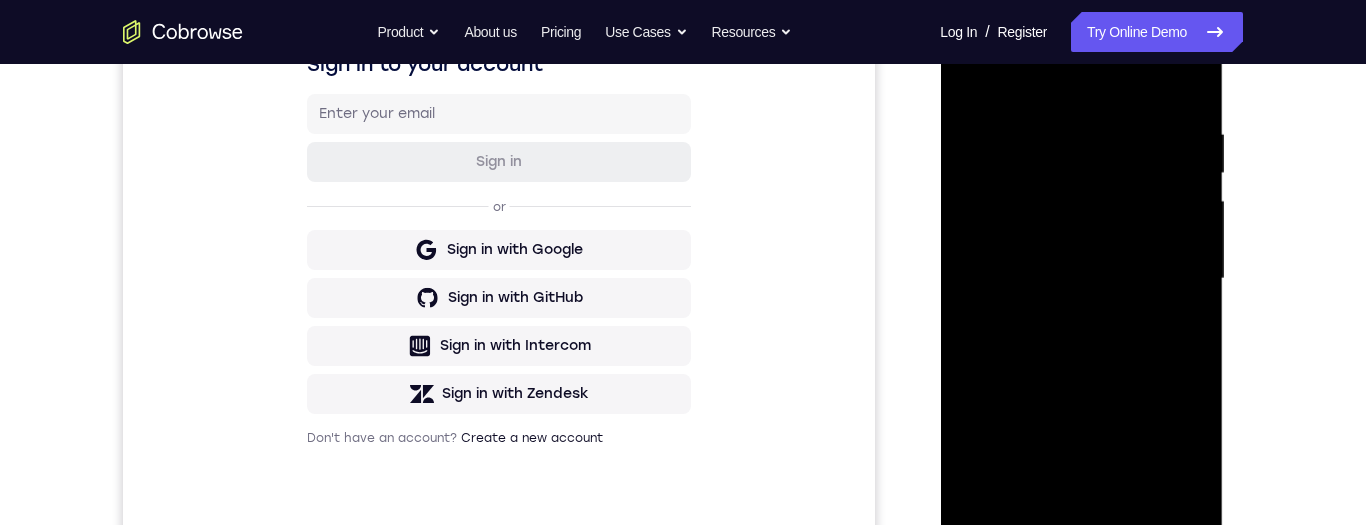 scroll, scrollTop: 338, scrollLeft: 0, axis: vertical 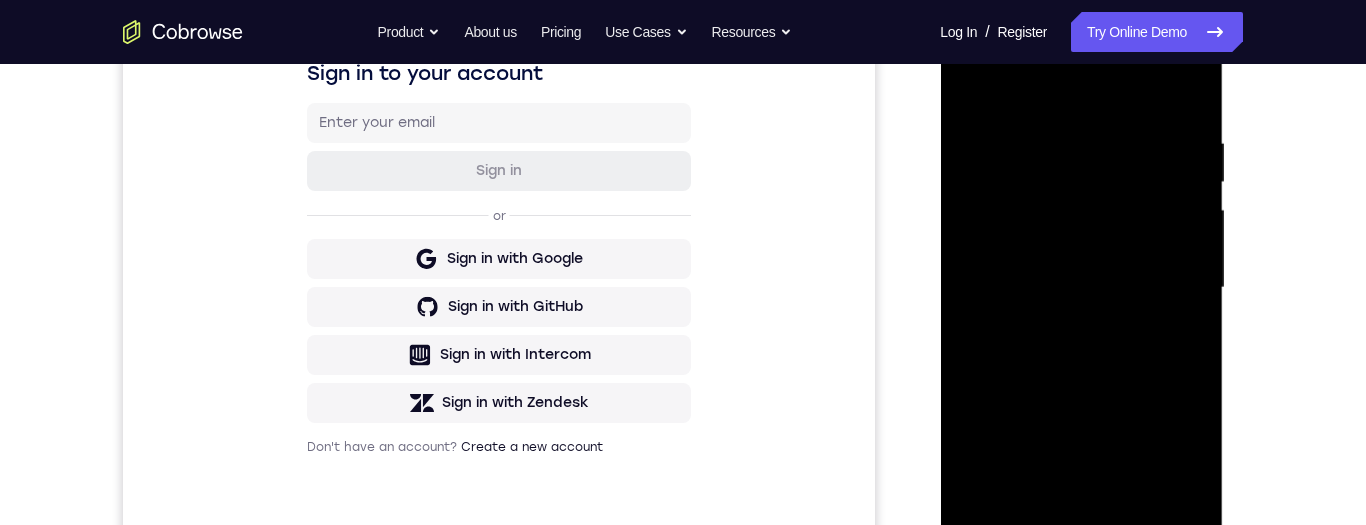 click at bounding box center (1081, 288) 